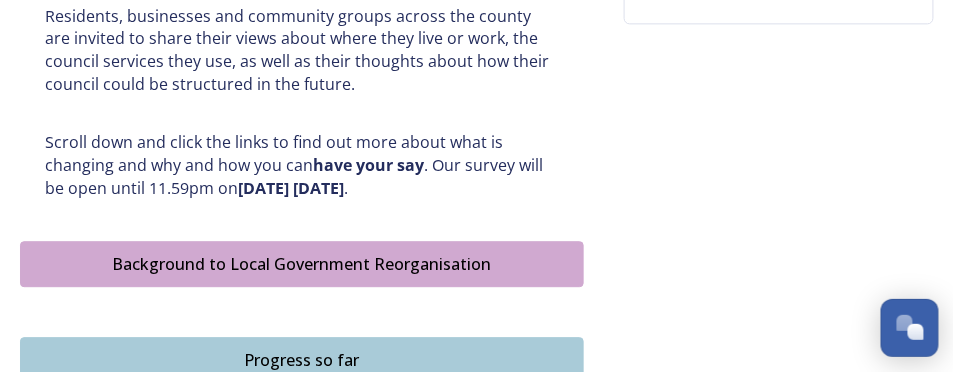 scroll, scrollTop: 1000, scrollLeft: 0, axis: vertical 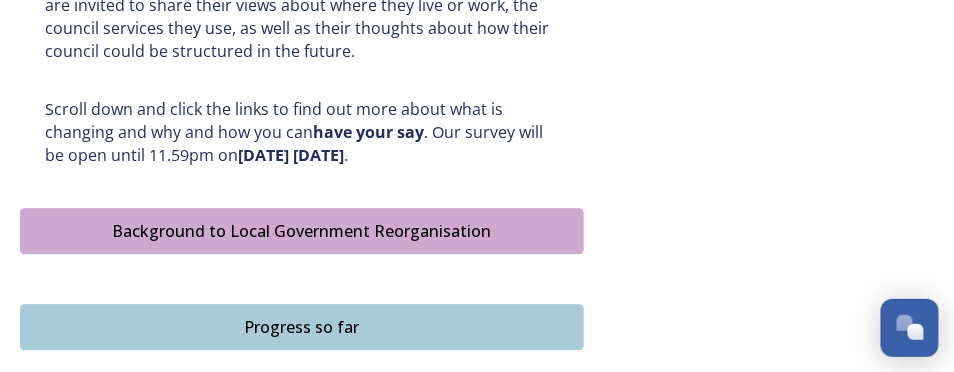 click on "Background to Local Government Reorganisation" at bounding box center [302, 231] 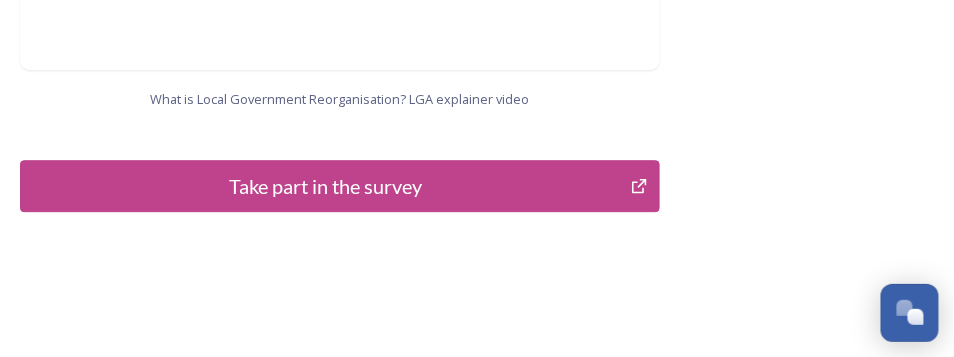 scroll, scrollTop: 2676, scrollLeft: 0, axis: vertical 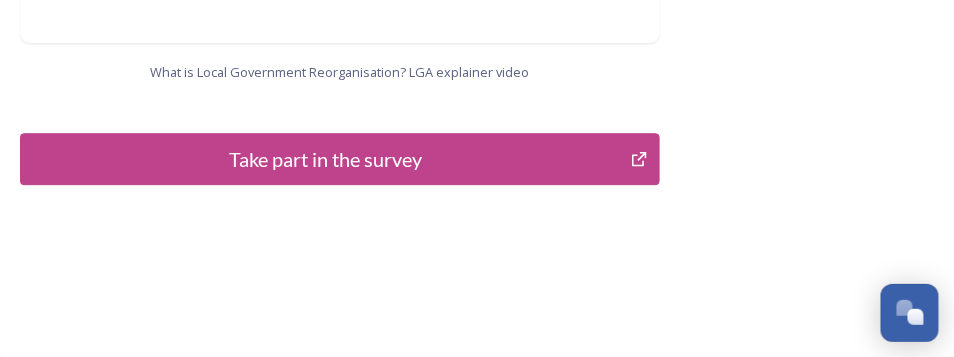 click on "Take part in the survey" at bounding box center [325, 159] 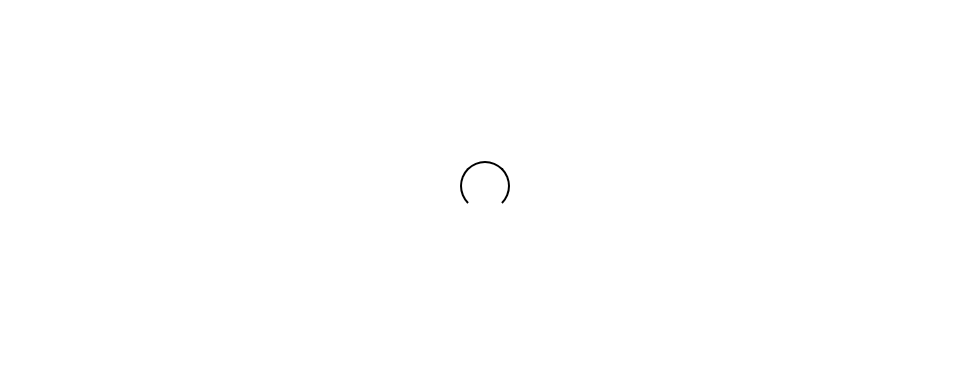 scroll, scrollTop: 0, scrollLeft: 0, axis: both 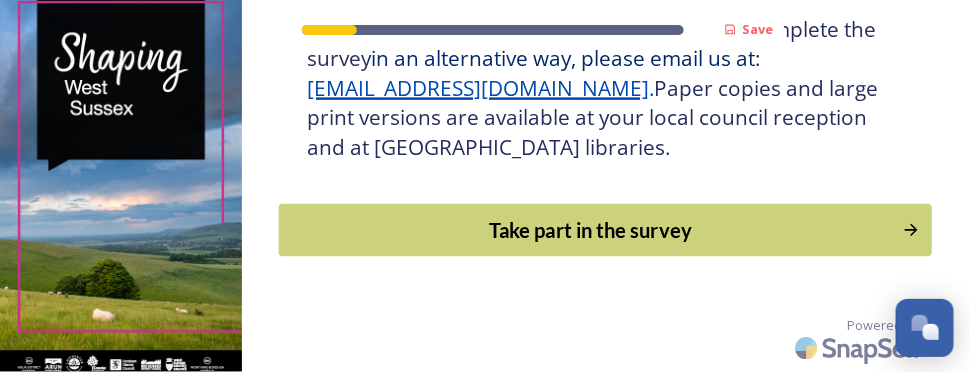 click on "Take part in the survey" at bounding box center (591, 230) 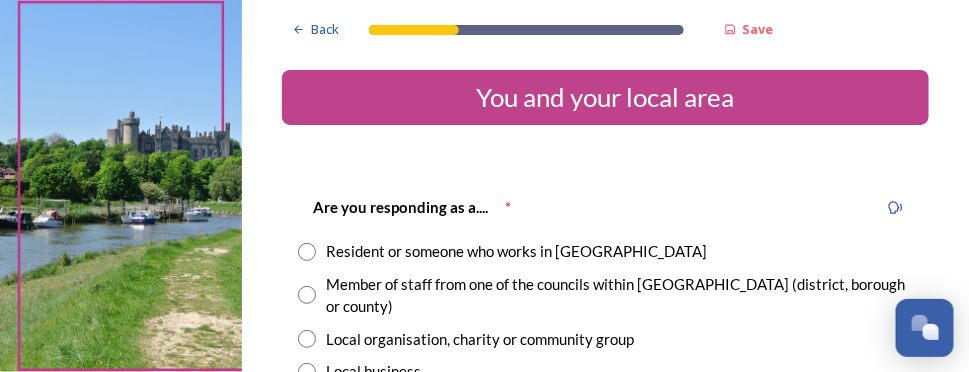 click at bounding box center [307, 252] 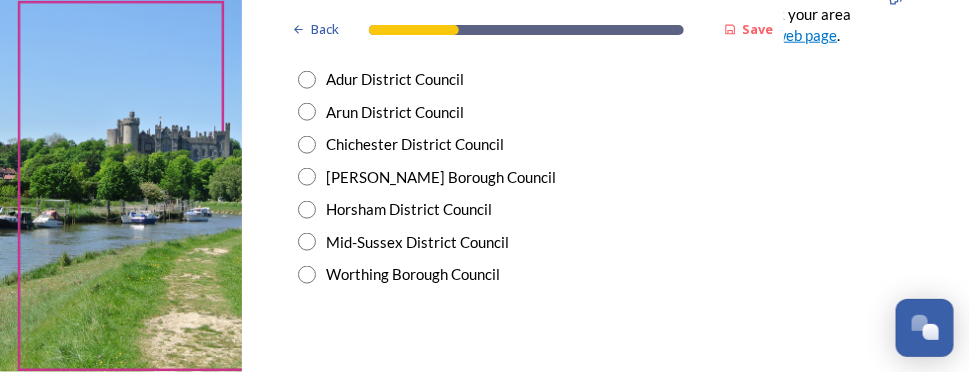 scroll, scrollTop: 600, scrollLeft: 0, axis: vertical 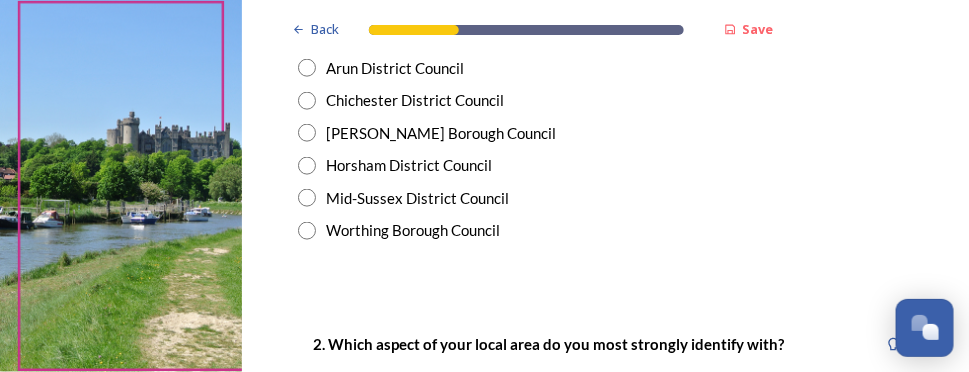click at bounding box center [307, 231] 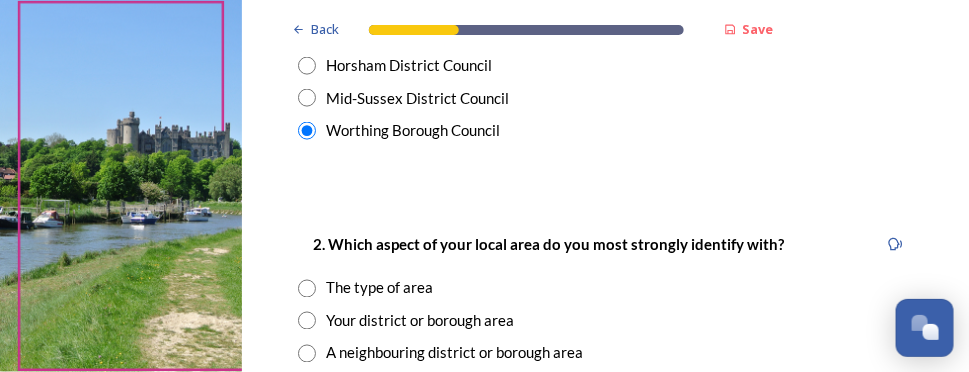scroll, scrollTop: 800, scrollLeft: 0, axis: vertical 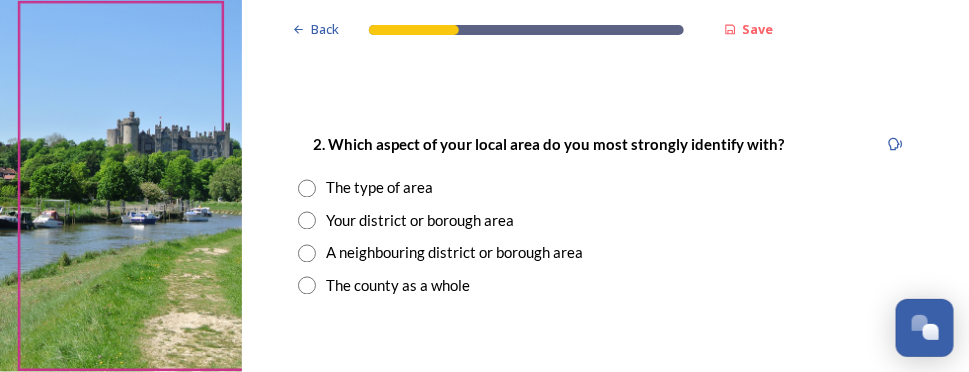 click at bounding box center (307, 221) 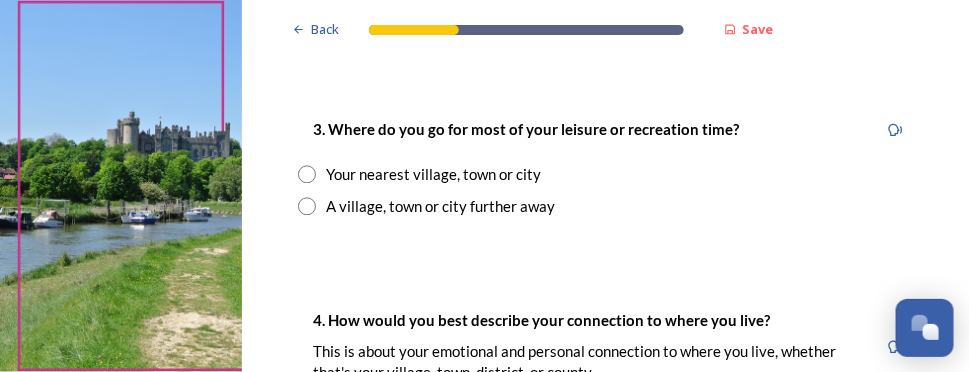 scroll, scrollTop: 1100, scrollLeft: 0, axis: vertical 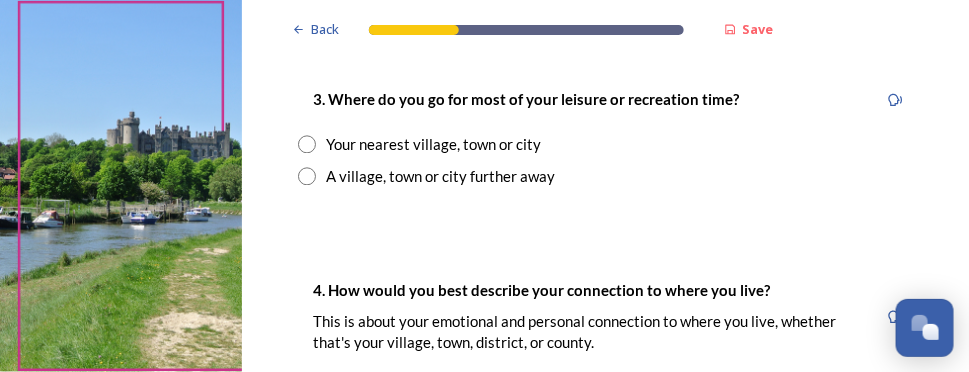 click at bounding box center (307, 144) 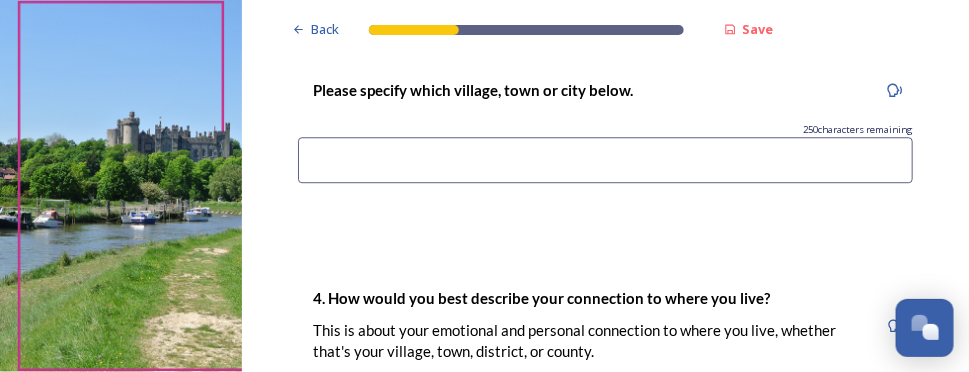 scroll, scrollTop: 1200, scrollLeft: 0, axis: vertical 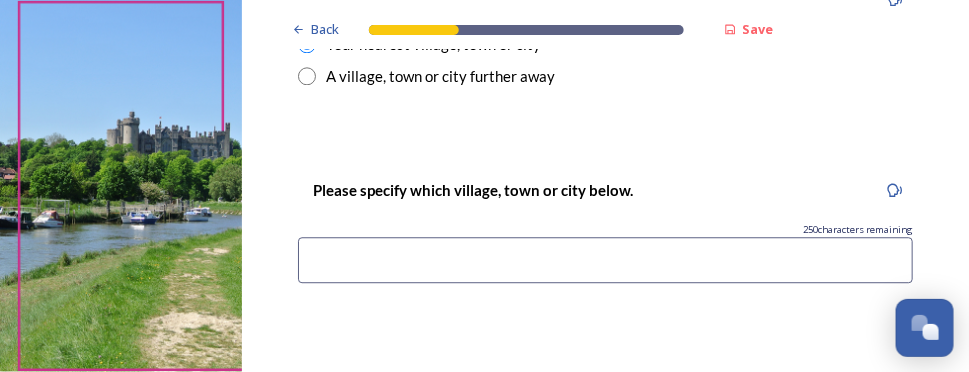 click at bounding box center (605, 260) 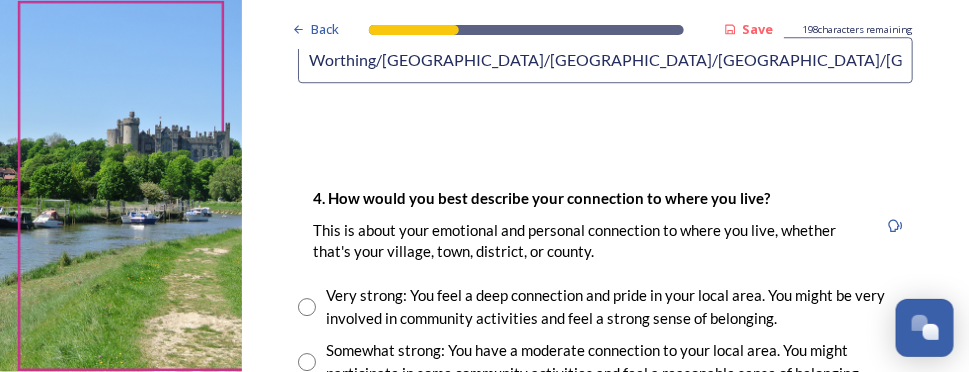 scroll, scrollTop: 1500, scrollLeft: 0, axis: vertical 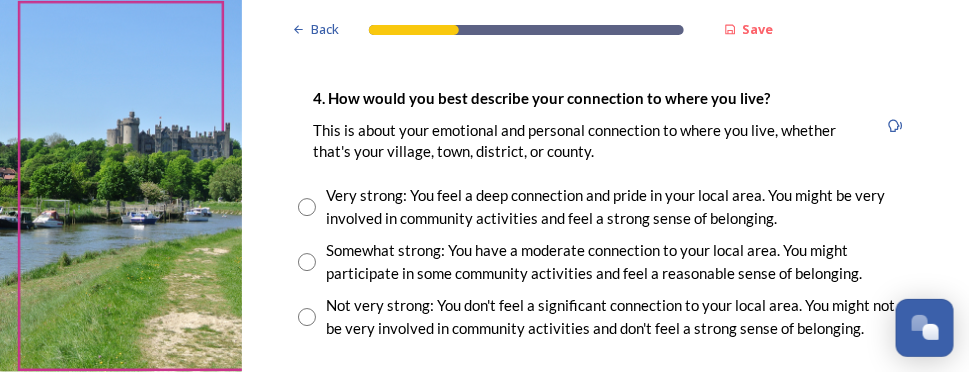 type on "Worthing/Horsham/Chichester/Rustington/Findon Valley" 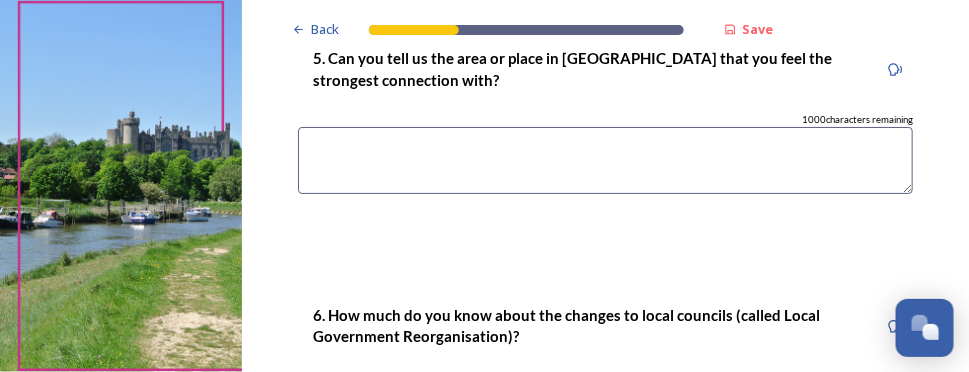 scroll, scrollTop: 1900, scrollLeft: 0, axis: vertical 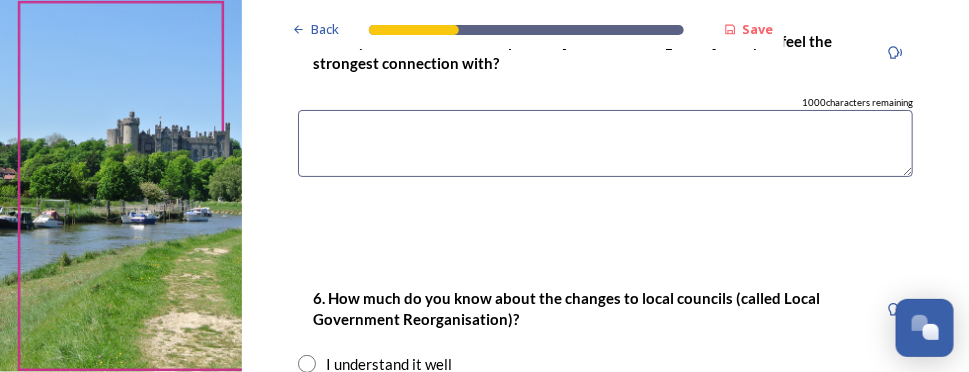 click at bounding box center (605, 143) 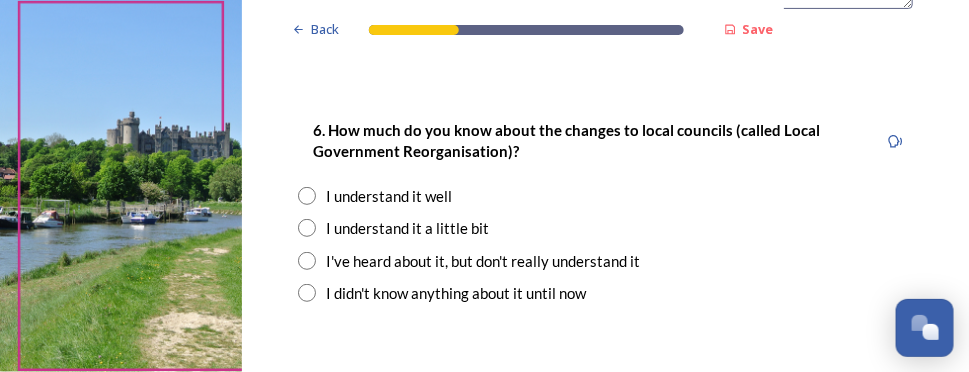 scroll, scrollTop: 2100, scrollLeft: 0, axis: vertical 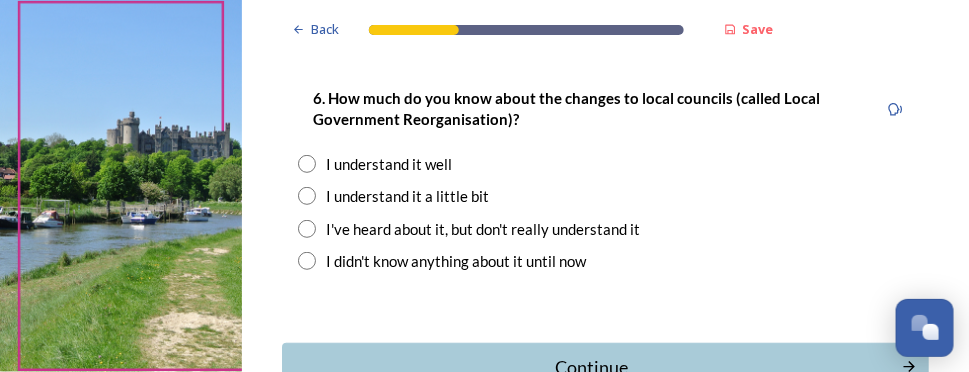 type on "Findon Valley Worthing" 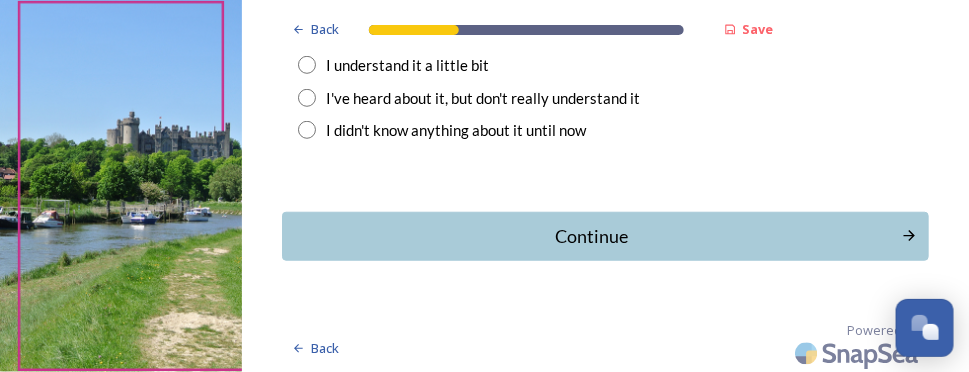 scroll, scrollTop: 2234, scrollLeft: 0, axis: vertical 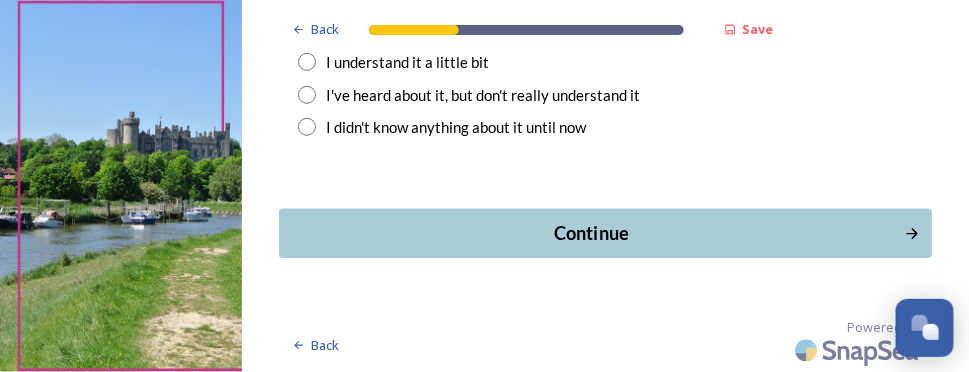 click on "Continue" at bounding box center [592, 232] 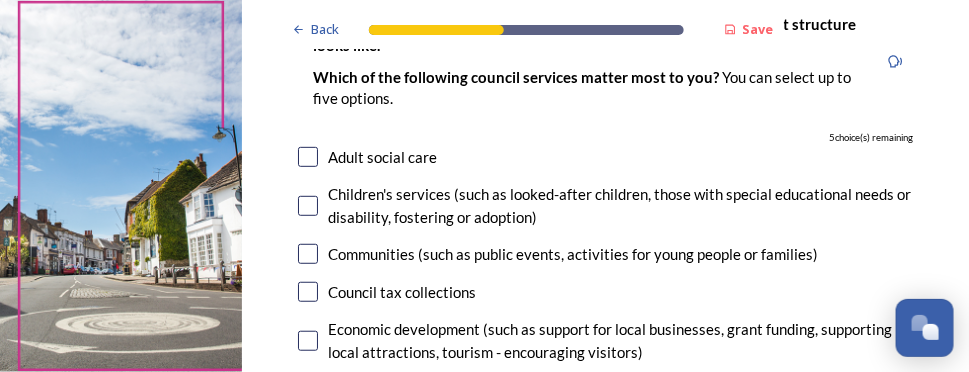 scroll, scrollTop: 200, scrollLeft: 0, axis: vertical 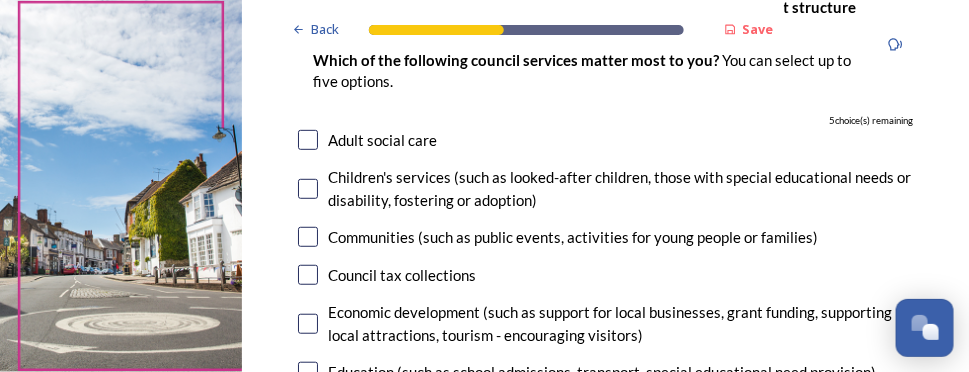 click at bounding box center [308, 140] 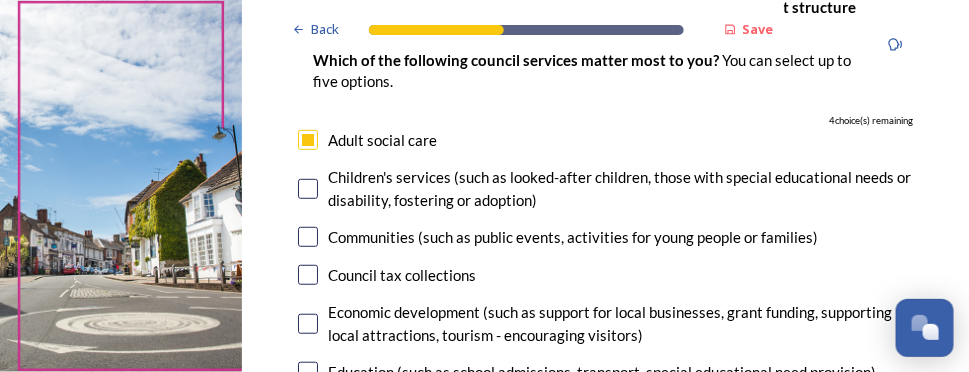 click at bounding box center [308, 189] 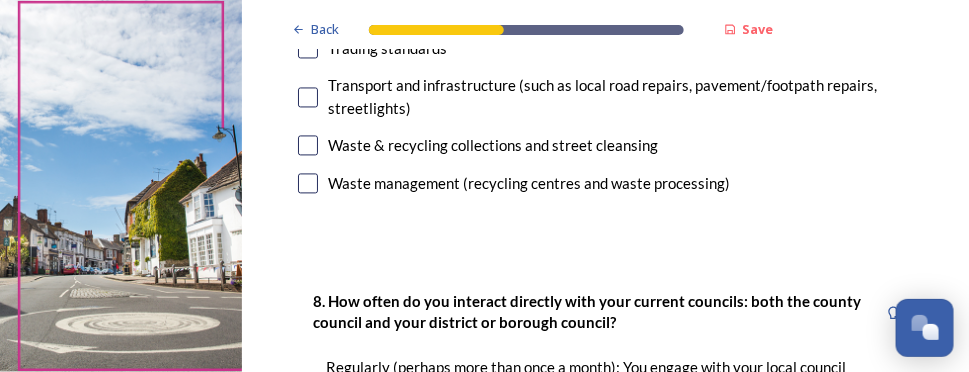 scroll, scrollTop: 1000, scrollLeft: 0, axis: vertical 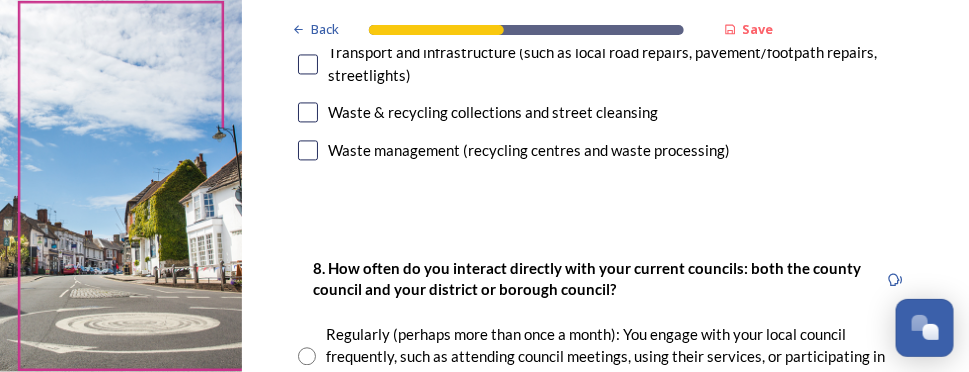 click at bounding box center [308, 112] 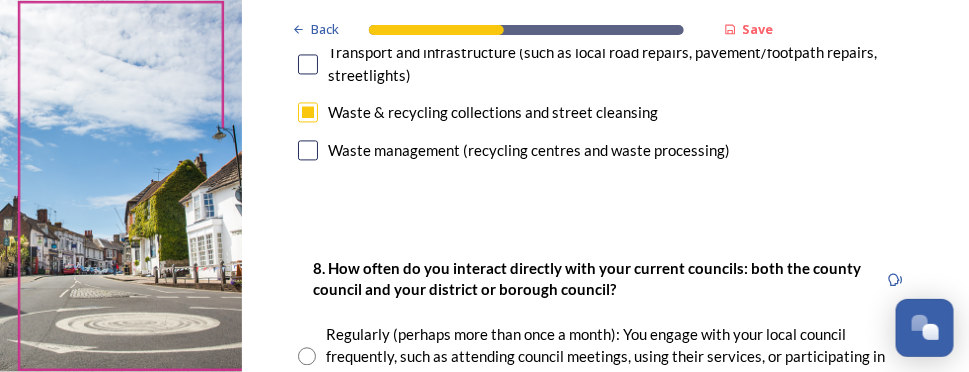 click at bounding box center [308, 64] 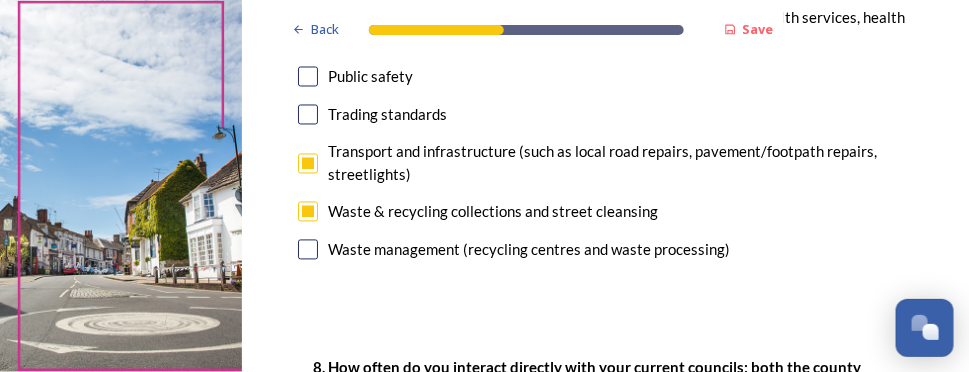 scroll, scrollTop: 800, scrollLeft: 0, axis: vertical 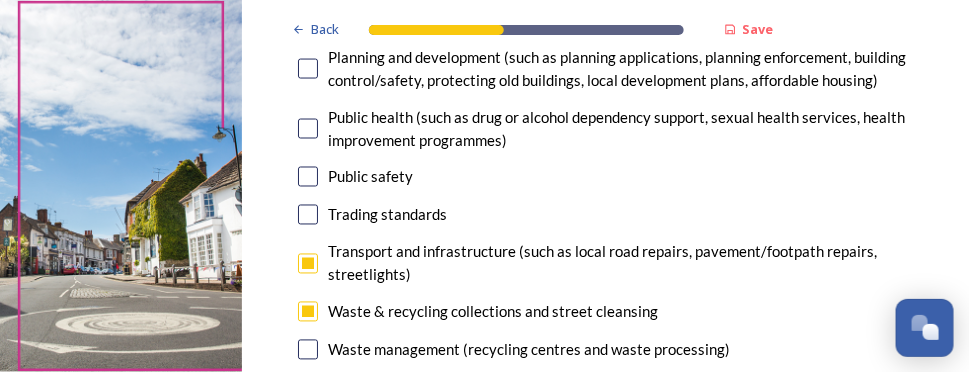 click at bounding box center (308, 69) 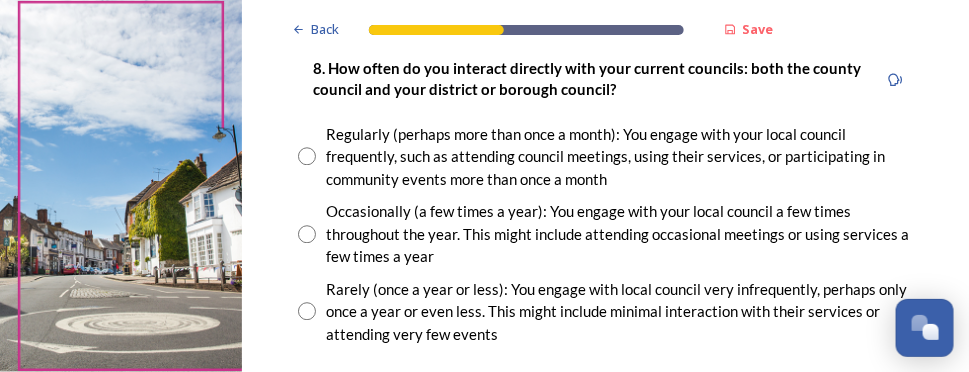 scroll, scrollTop: 1300, scrollLeft: 0, axis: vertical 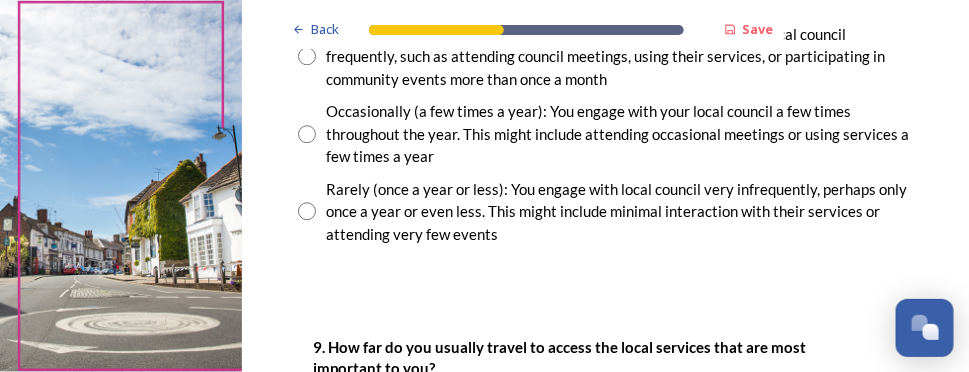 click at bounding box center (307, 56) 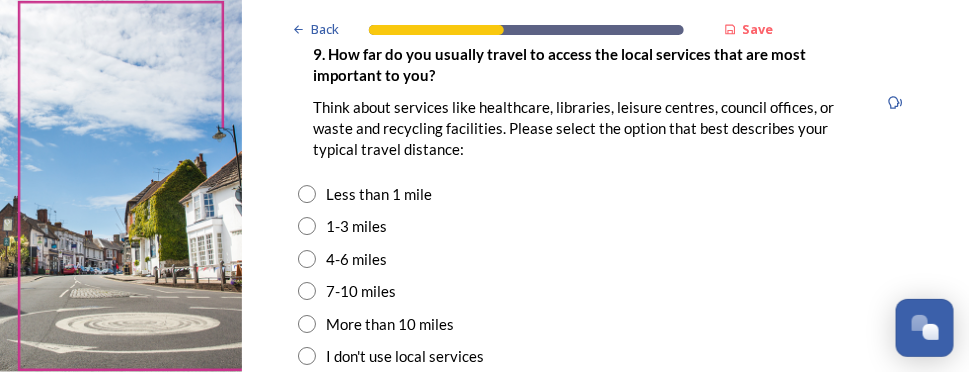 scroll, scrollTop: 1600, scrollLeft: 0, axis: vertical 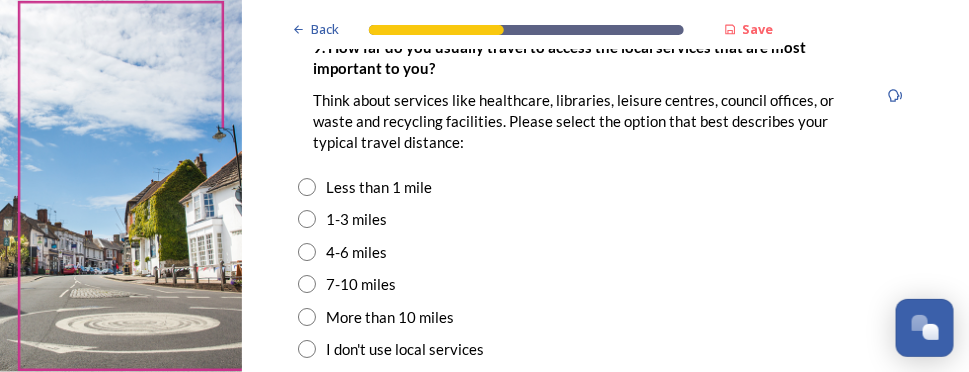 click at bounding box center (307, 219) 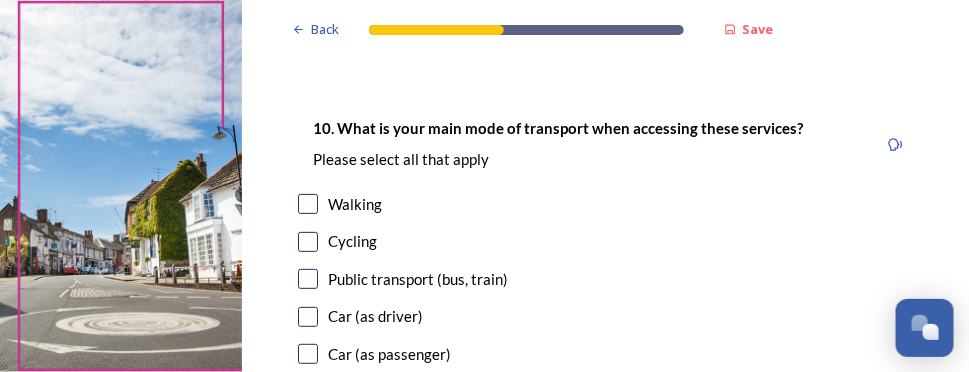 scroll, scrollTop: 2000, scrollLeft: 0, axis: vertical 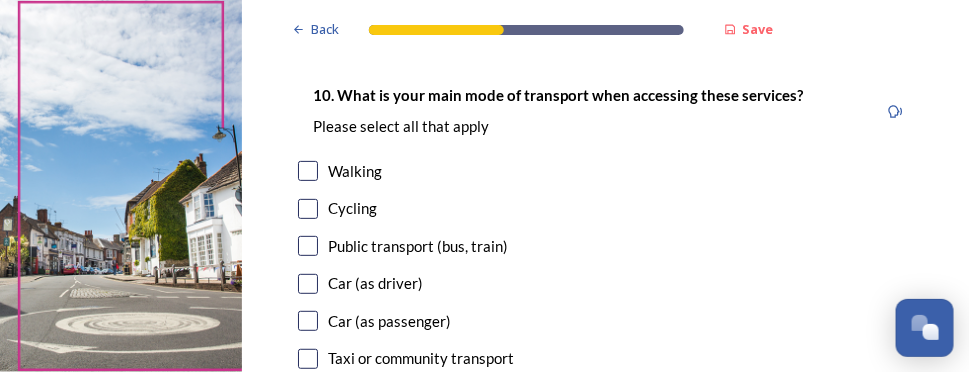 drag, startPoint x: 307, startPoint y: 304, endPoint x: 375, endPoint y: 291, distance: 69.2315 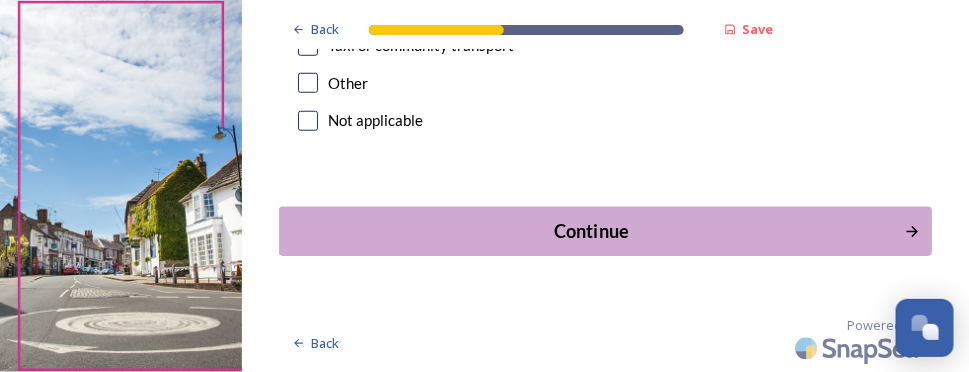 scroll, scrollTop: 2334, scrollLeft: 0, axis: vertical 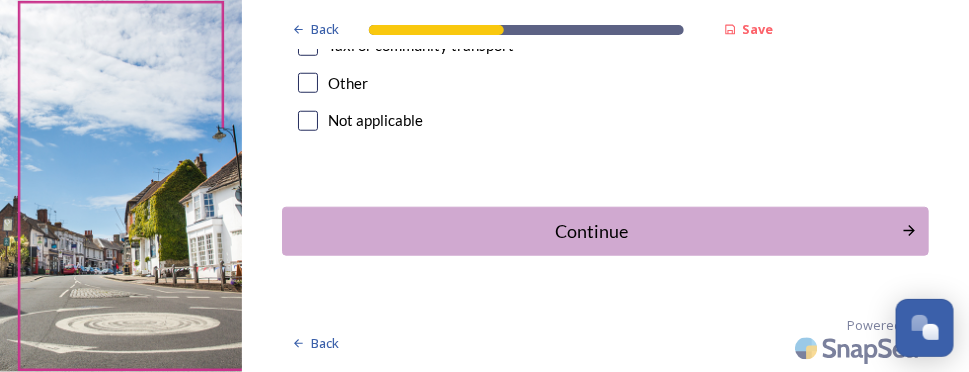 click on "Continue" at bounding box center [592, 231] 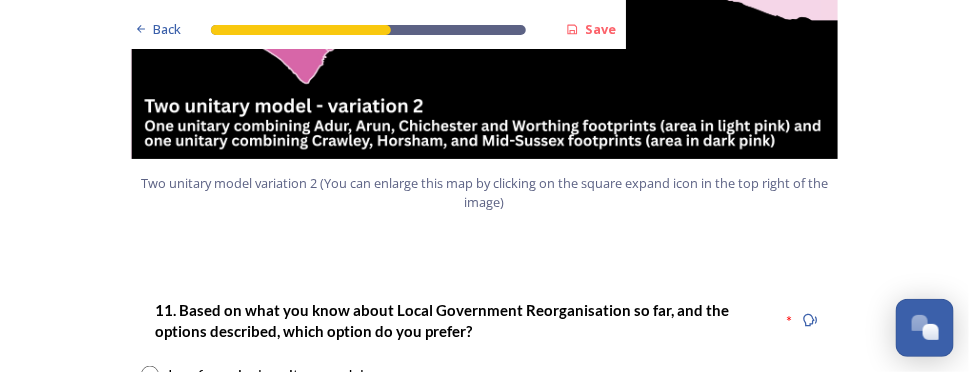 scroll, scrollTop: 2600, scrollLeft: 0, axis: vertical 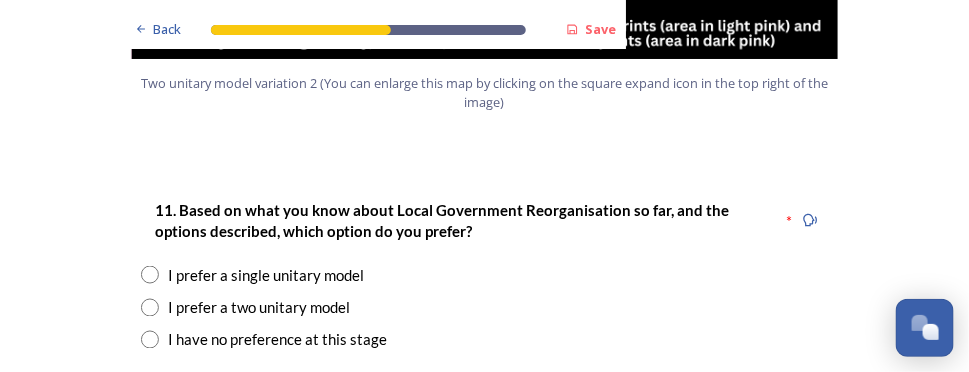 click at bounding box center (150, 308) 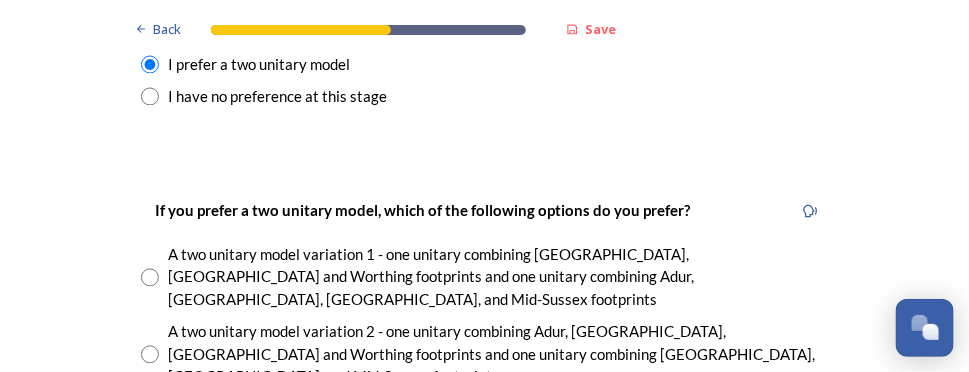 scroll, scrollTop: 2900, scrollLeft: 0, axis: vertical 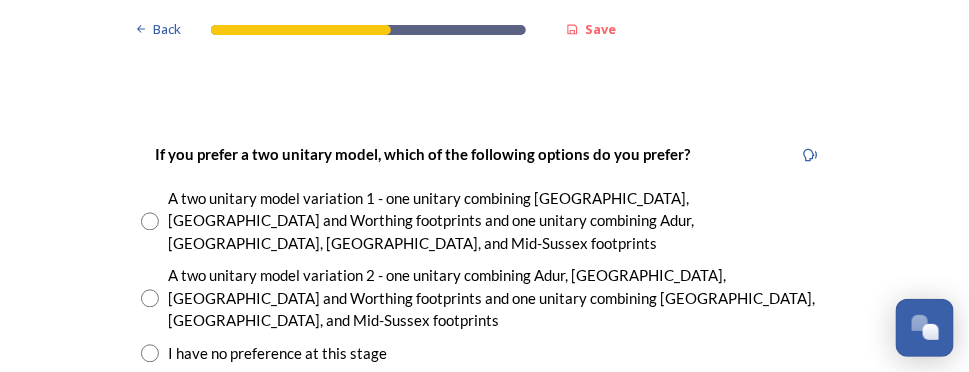 click at bounding box center (150, 298) 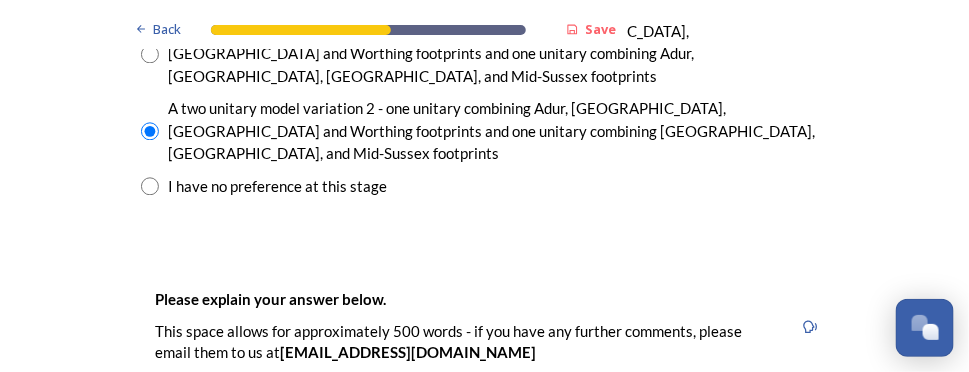 scroll, scrollTop: 3100, scrollLeft: 0, axis: vertical 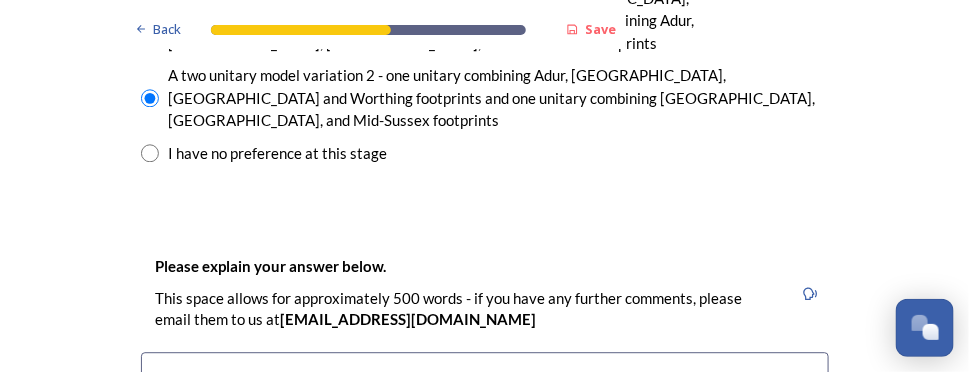 click at bounding box center [485, 464] 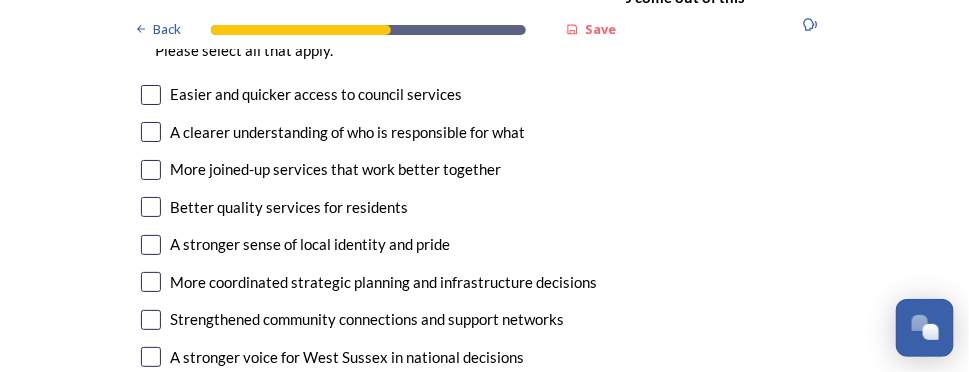 scroll, scrollTop: 3600, scrollLeft: 0, axis: vertical 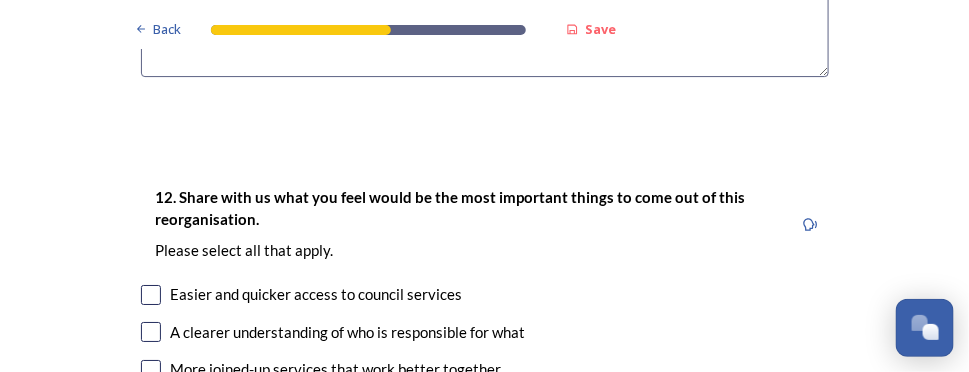 type on "I feel that my choice gives a fairly even distribution of the population and that it would be of a manageable size,whilst retraining the individuality of eac of the 2 areas." 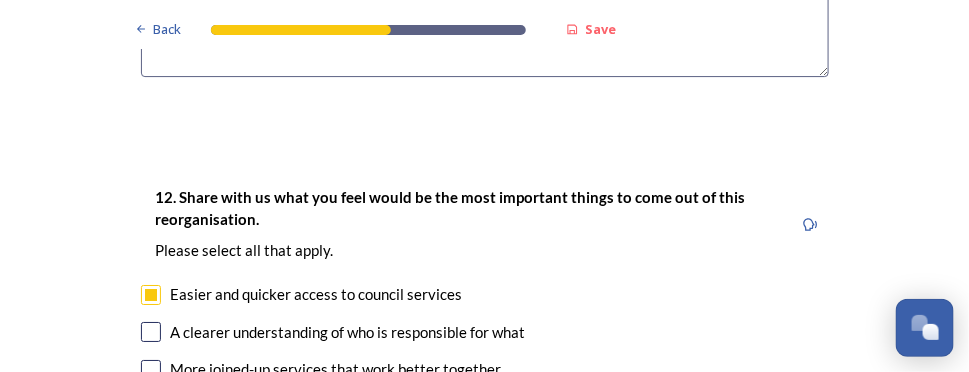 click at bounding box center (151, 332) 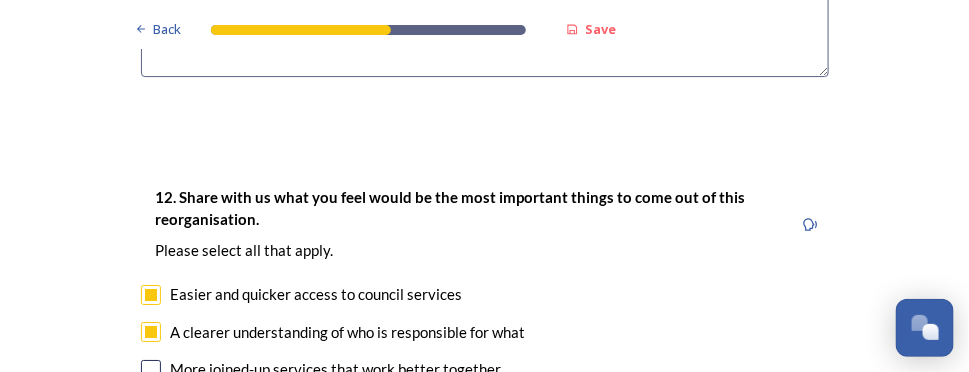 click at bounding box center [151, 370] 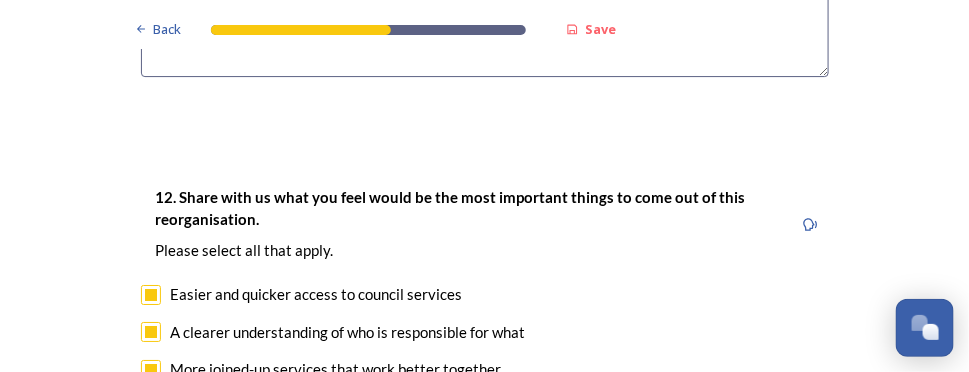 scroll, scrollTop: 3700, scrollLeft: 0, axis: vertical 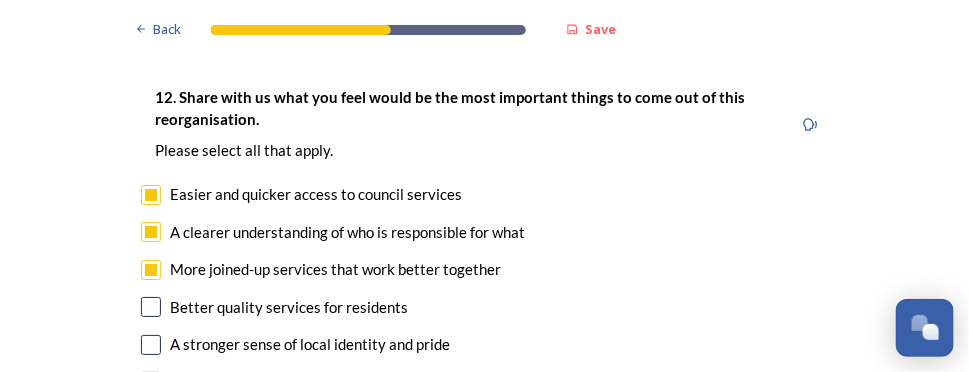 click at bounding box center [151, 307] 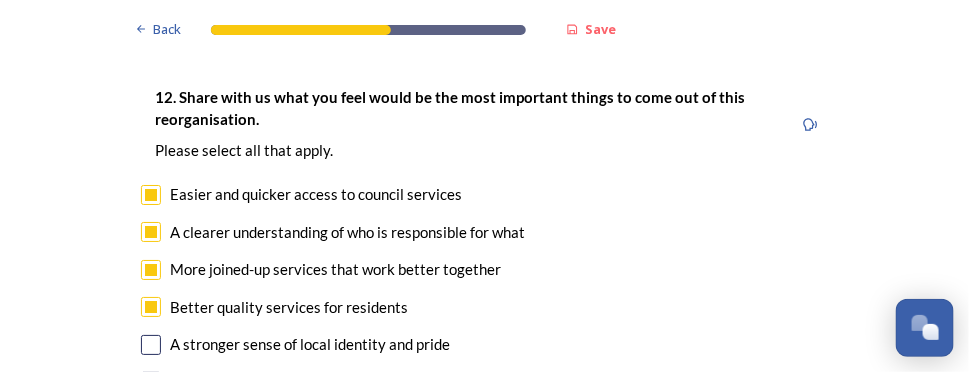 click at bounding box center (151, 382) 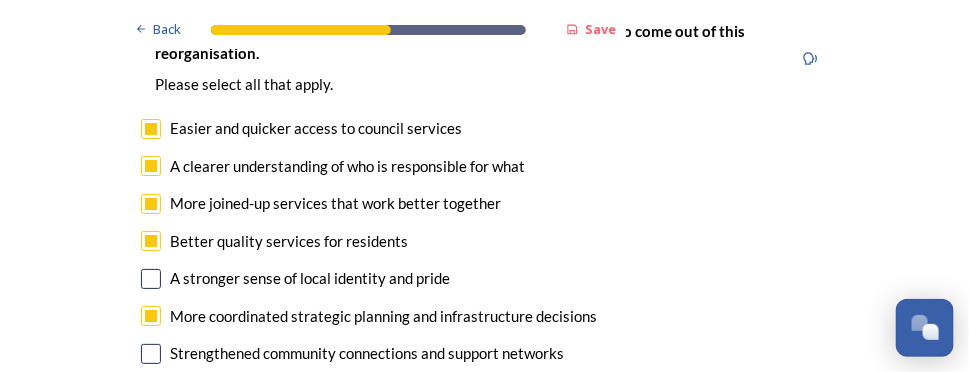 scroll, scrollTop: 3800, scrollLeft: 0, axis: vertical 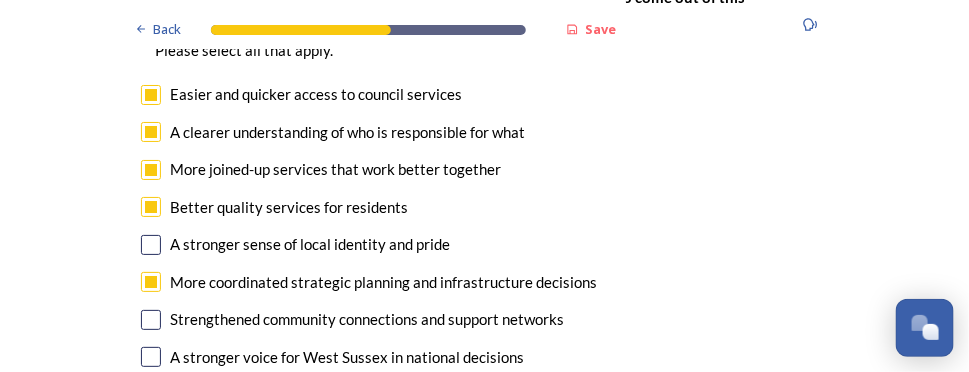 click at bounding box center (151, 357) 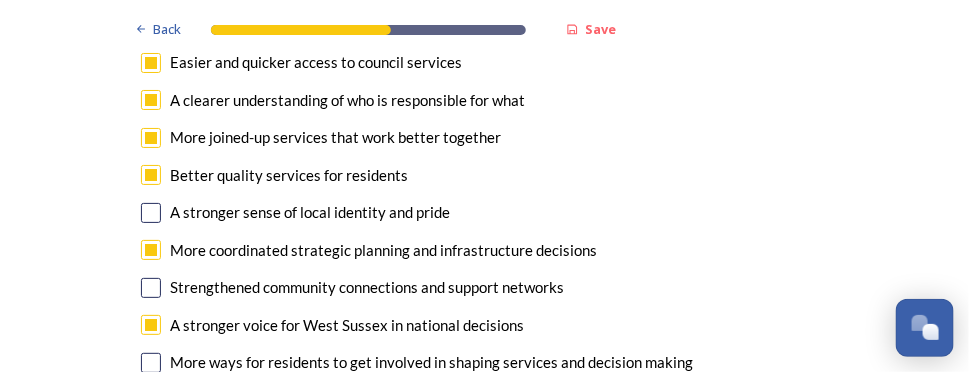 scroll, scrollTop: 3800, scrollLeft: 0, axis: vertical 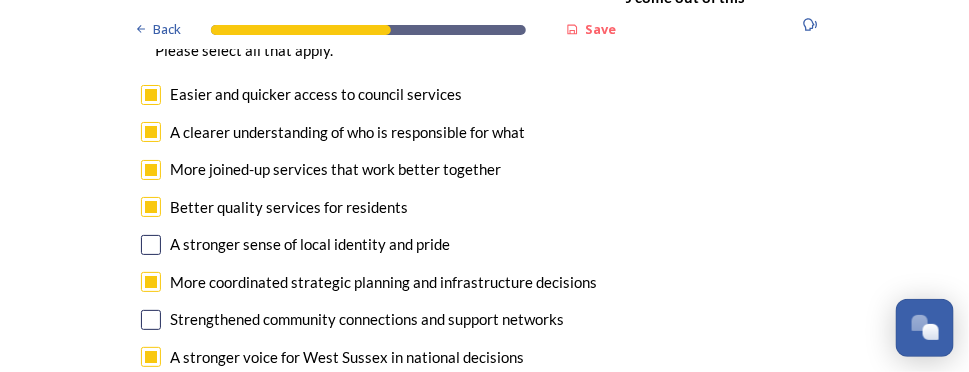 click at bounding box center [151, 432] 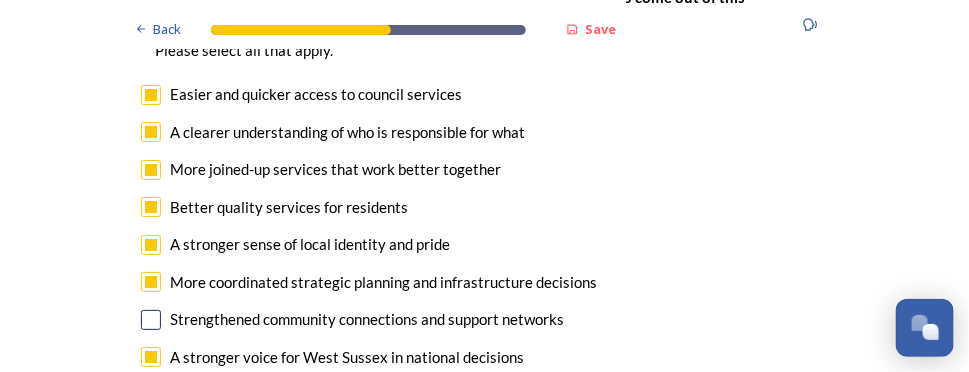 click at bounding box center [151, 320] 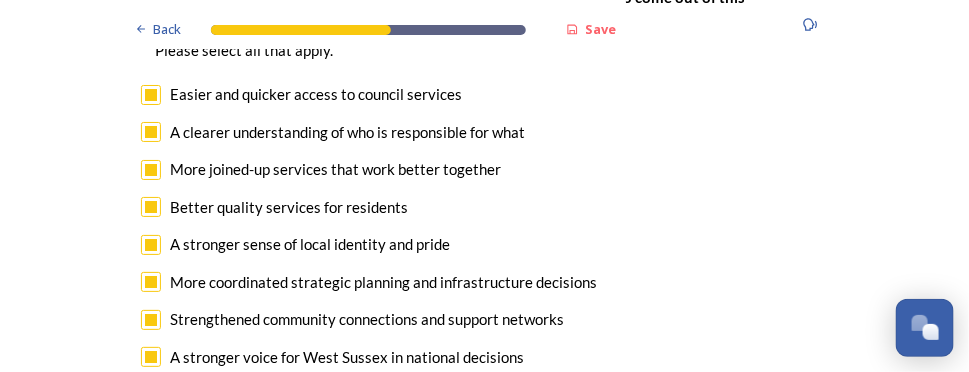 drag, startPoint x: 147, startPoint y: 289, endPoint x: 172, endPoint y: 274, distance: 29.15476 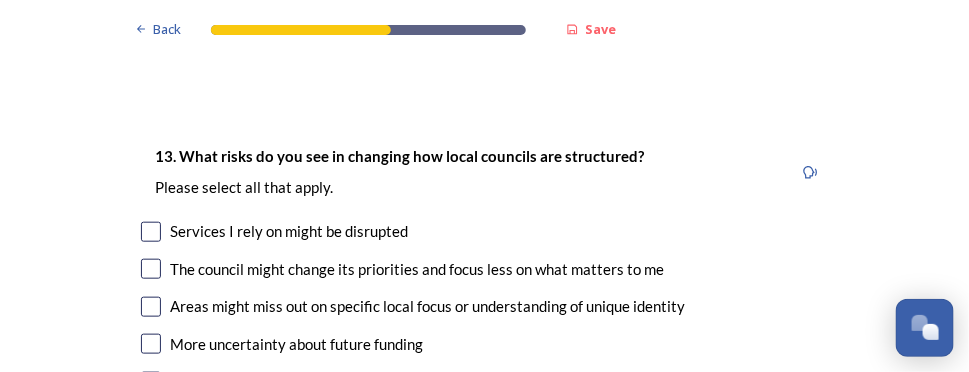 scroll, scrollTop: 4200, scrollLeft: 0, axis: vertical 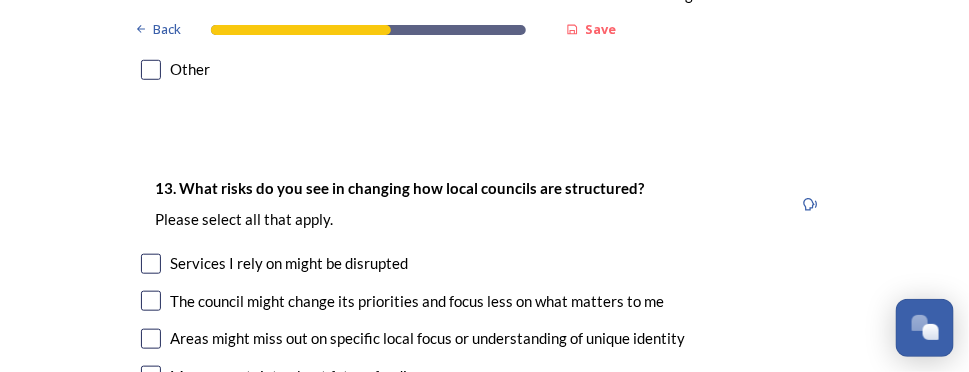click at bounding box center [151, 264] 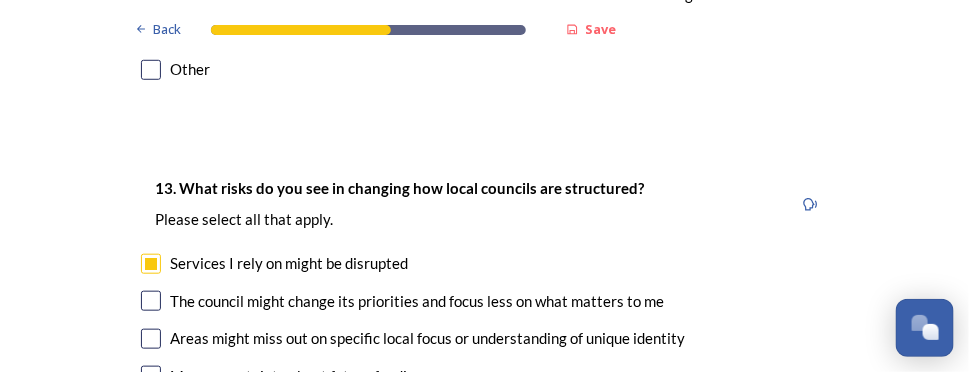 click at bounding box center [151, 339] 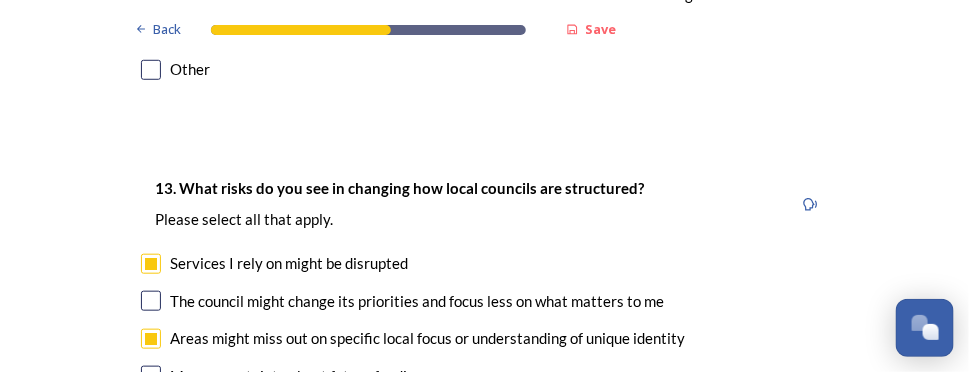 scroll, scrollTop: 4300, scrollLeft: 0, axis: vertical 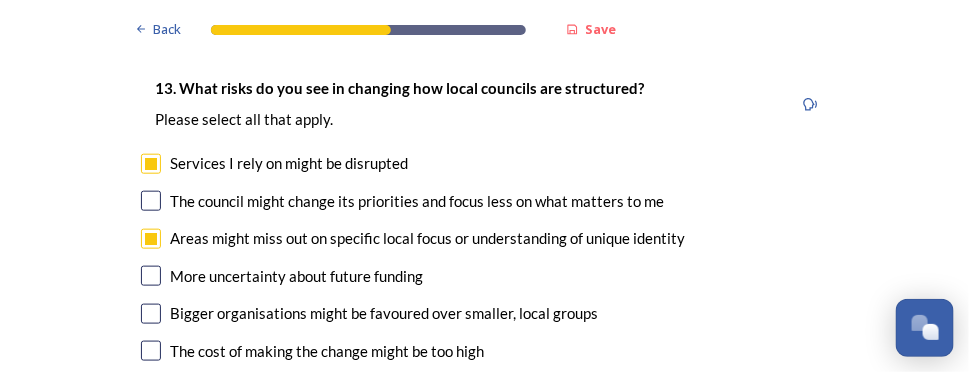 click at bounding box center [151, 351] 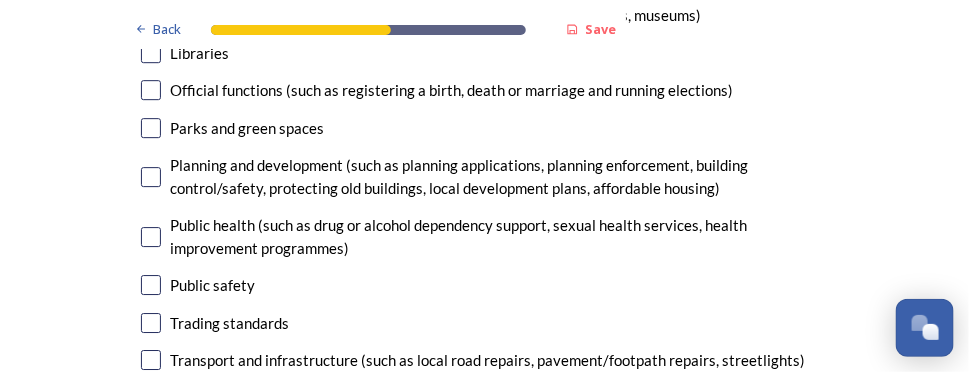 scroll, scrollTop: 5400, scrollLeft: 0, axis: vertical 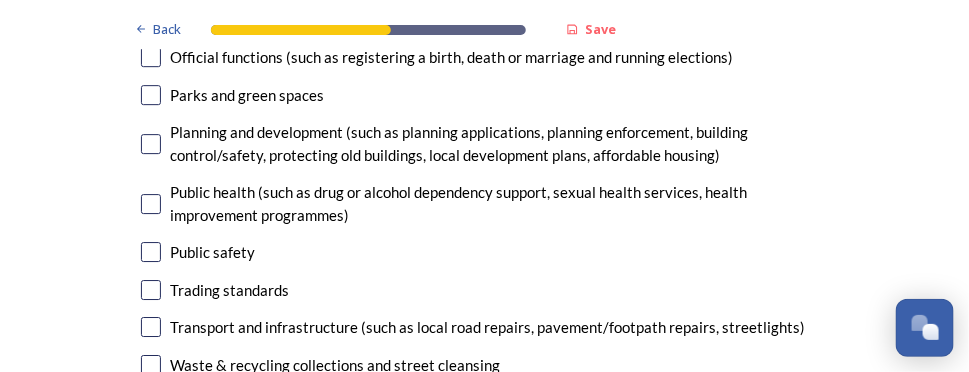 click at bounding box center [151, 327] 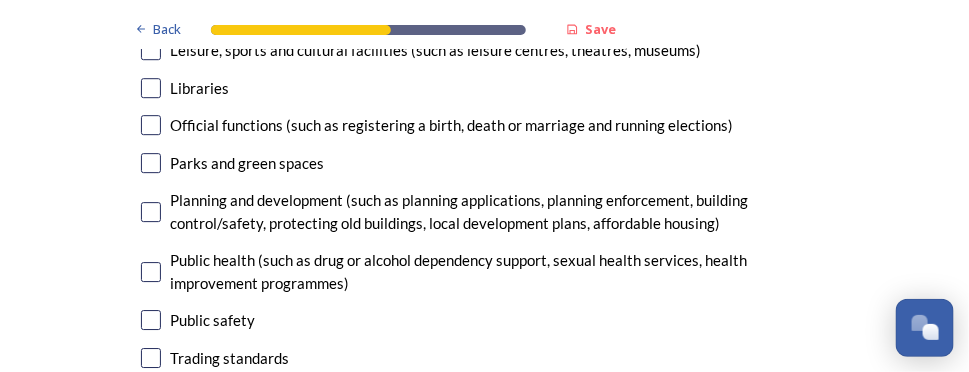 scroll, scrollTop: 5300, scrollLeft: 0, axis: vertical 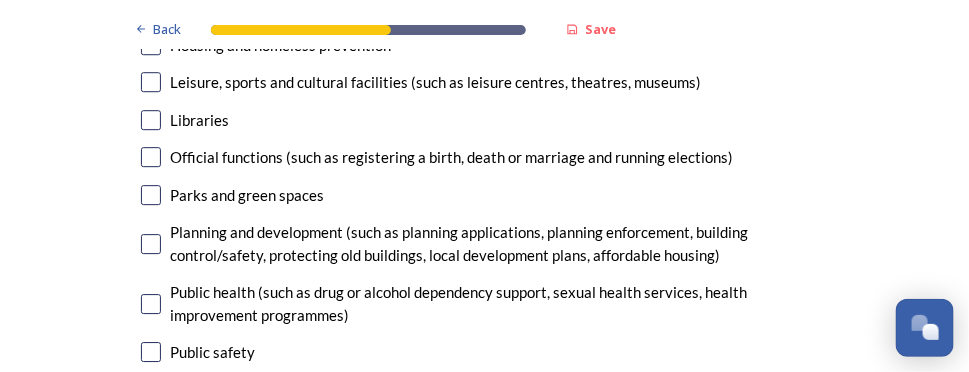 click at bounding box center (151, 244) 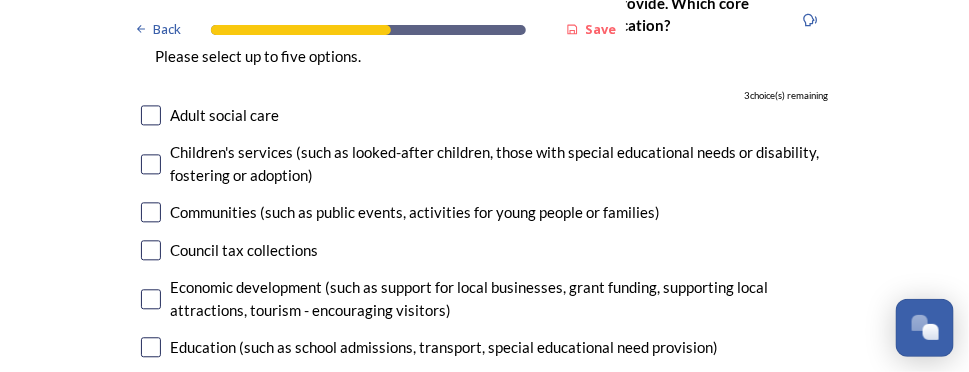 scroll, scrollTop: 4900, scrollLeft: 0, axis: vertical 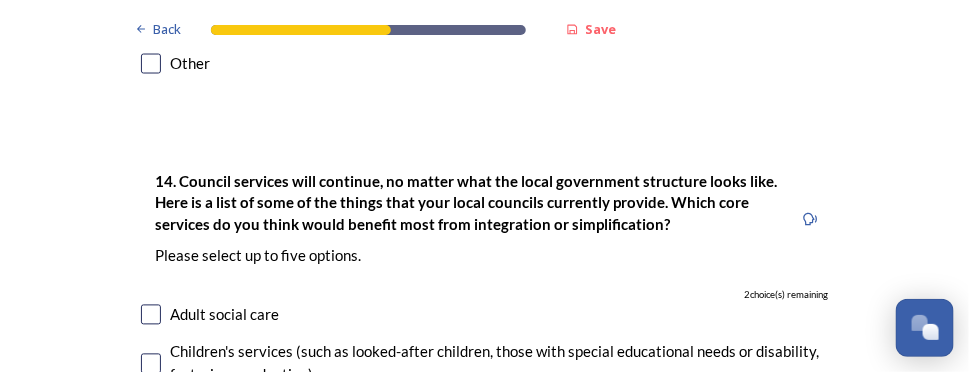 click at bounding box center (151, 364) 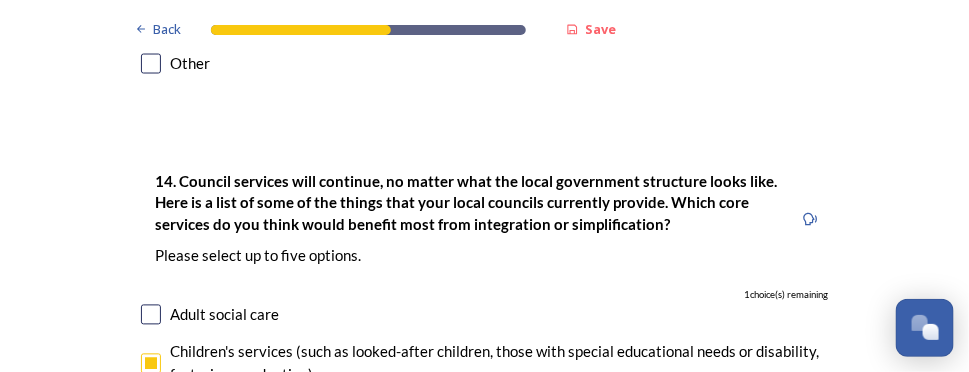 click at bounding box center [151, 315] 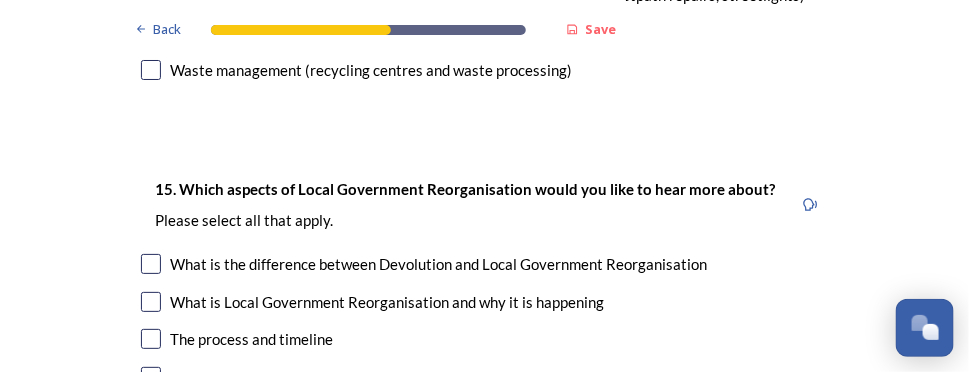 scroll, scrollTop: 5700, scrollLeft: 0, axis: vertical 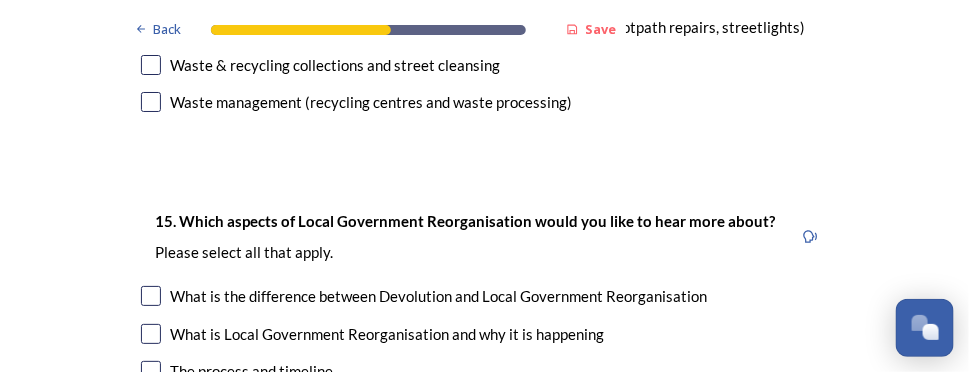 click at bounding box center (151, 296) 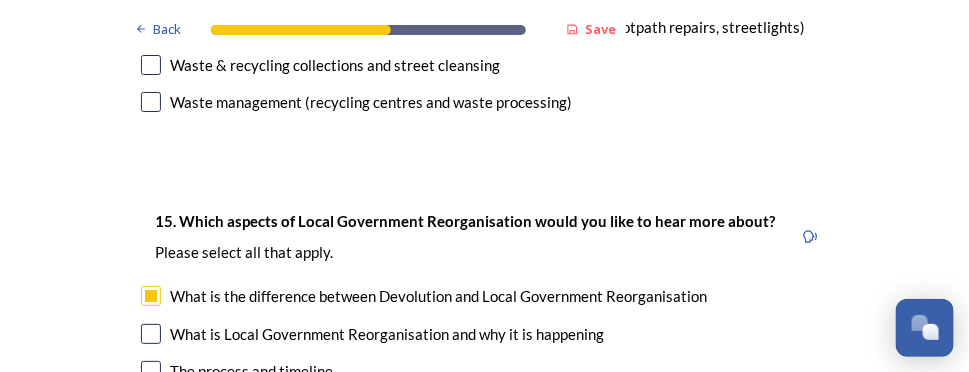 click at bounding box center [151, 334] 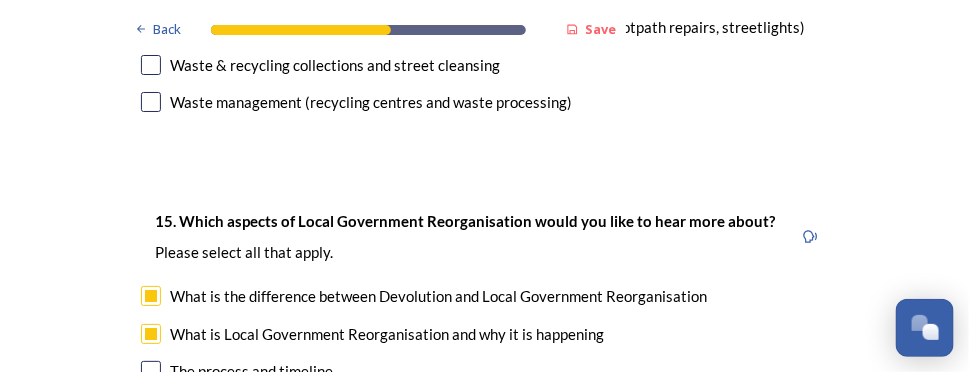 click at bounding box center (151, 371) 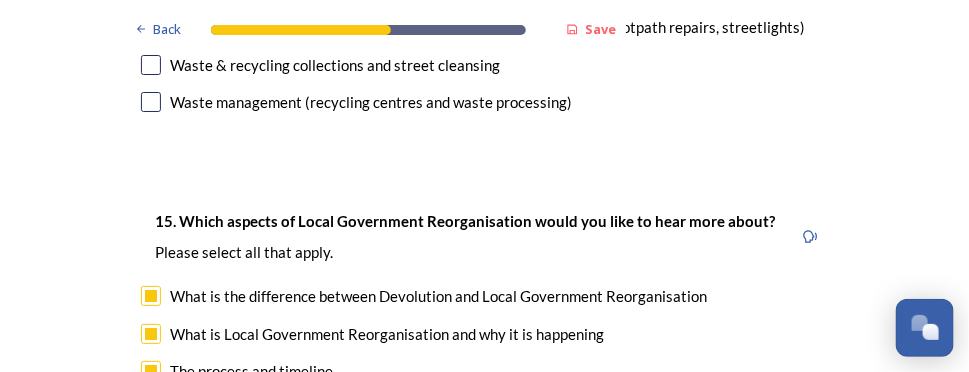 drag, startPoint x: 139, startPoint y: 303, endPoint x: 212, endPoint y: 292, distance: 73.82411 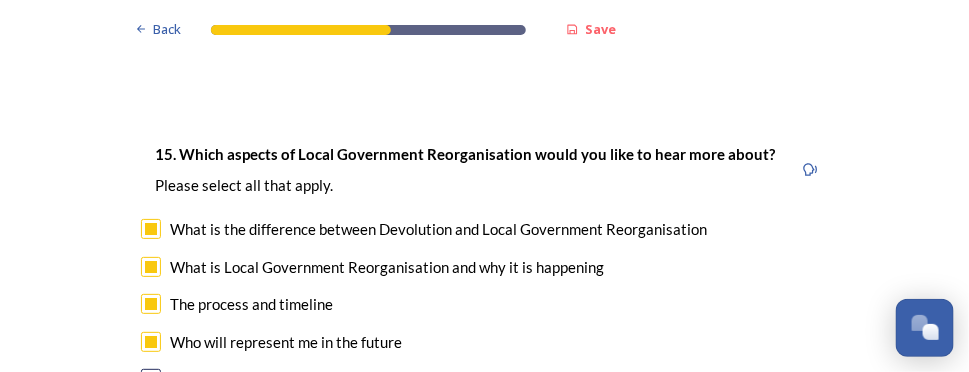 scroll, scrollTop: 5800, scrollLeft: 0, axis: vertical 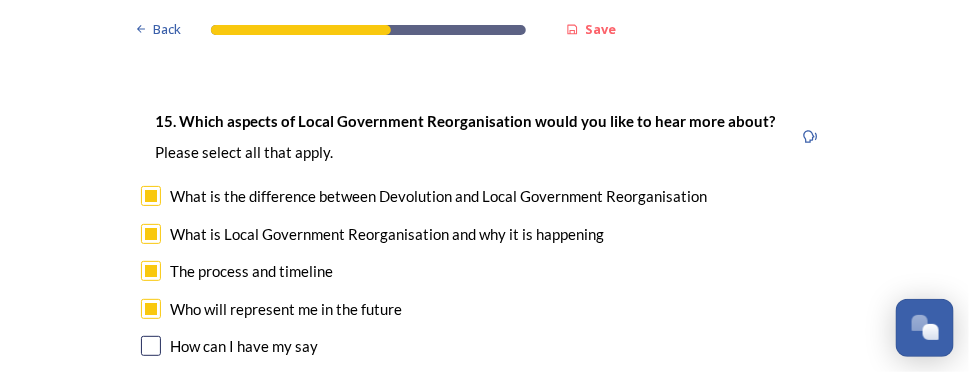 click at bounding box center (151, 346) 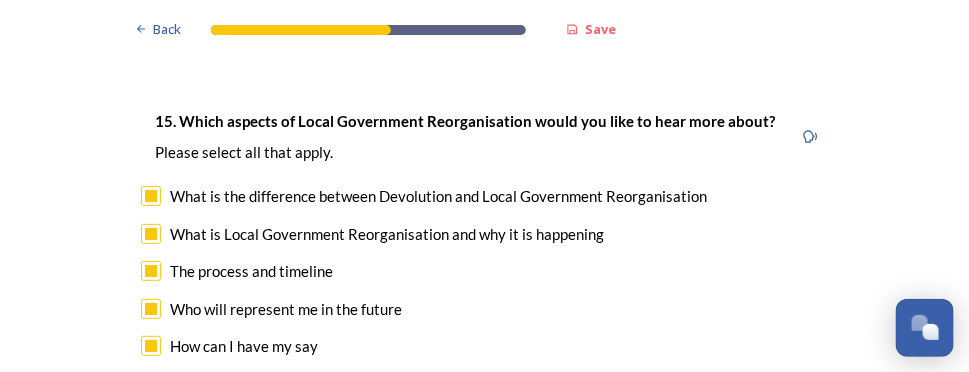 click at bounding box center (151, 384) 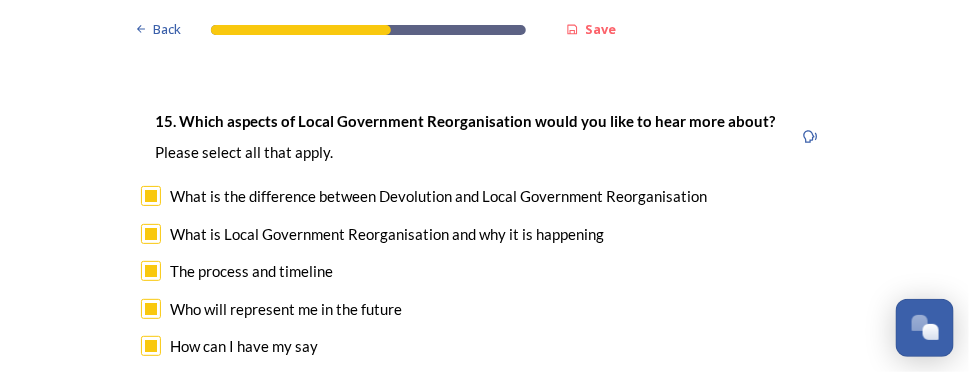 drag, startPoint x: 131, startPoint y: 317, endPoint x: 160, endPoint y: 314, distance: 29.15476 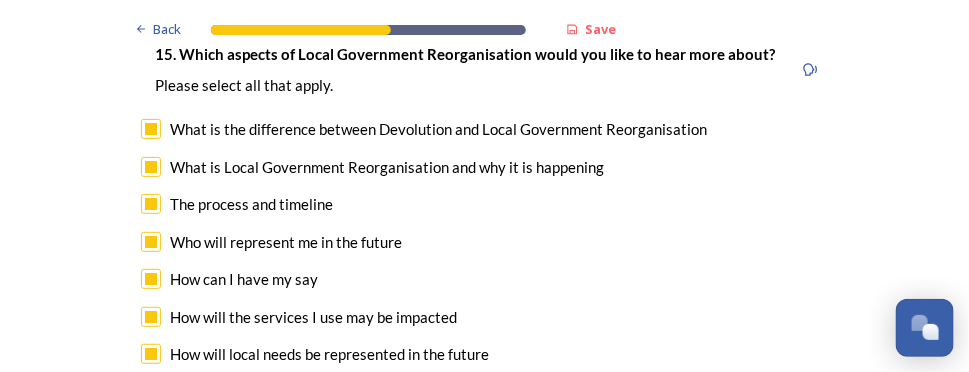 scroll, scrollTop: 5900, scrollLeft: 0, axis: vertical 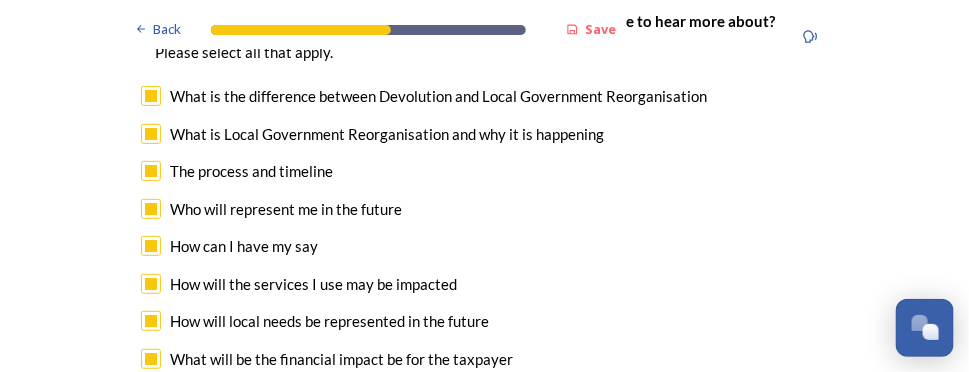 click at bounding box center [151, 396] 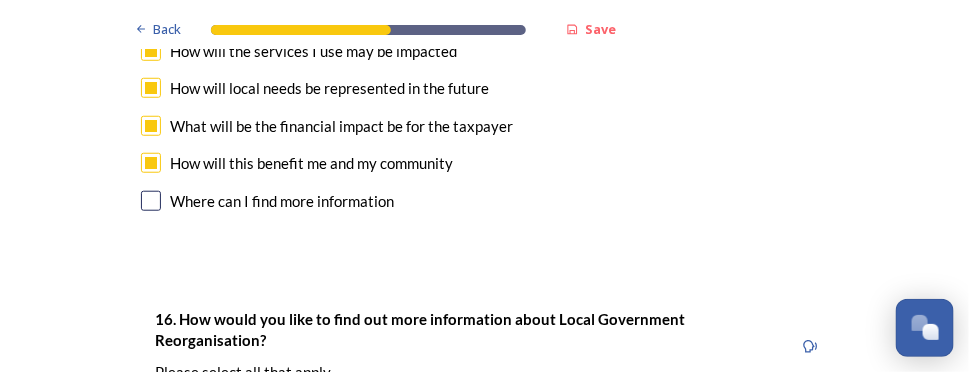 scroll, scrollTop: 6100, scrollLeft: 0, axis: vertical 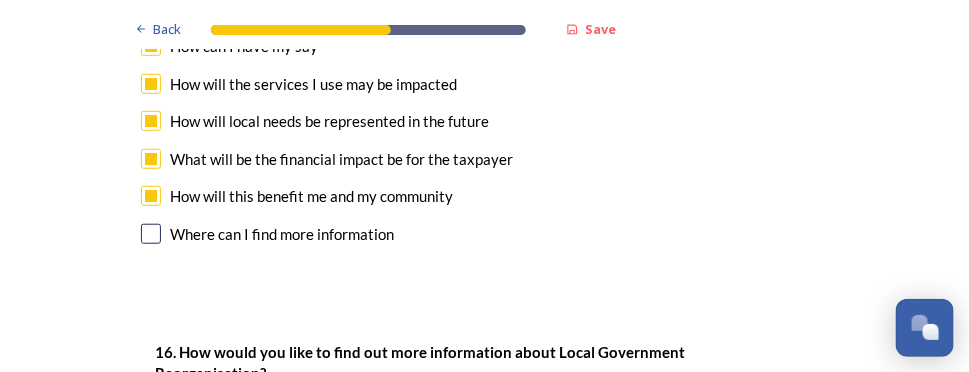 click at bounding box center (151, 234) 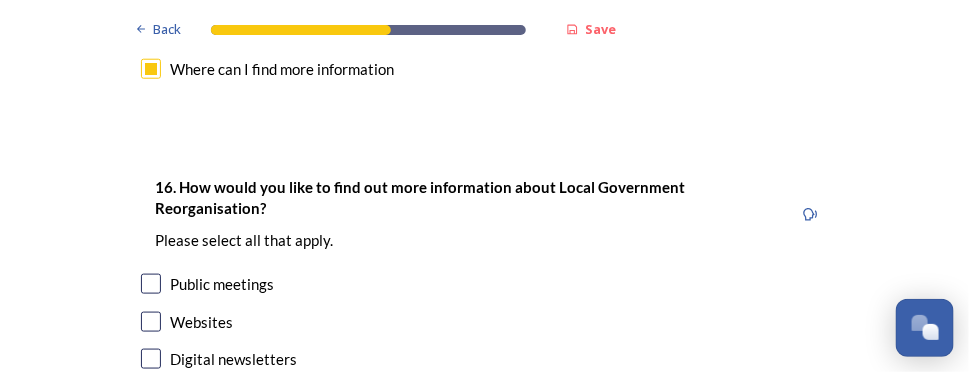 scroll, scrollTop: 6300, scrollLeft: 0, axis: vertical 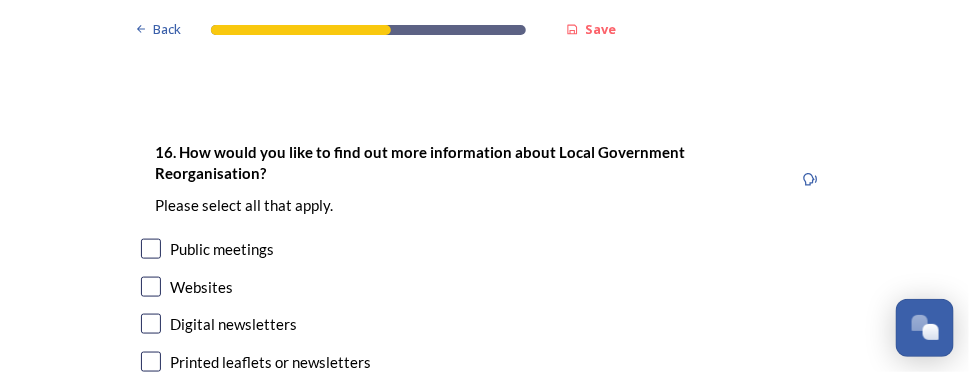 click at bounding box center (151, 249) 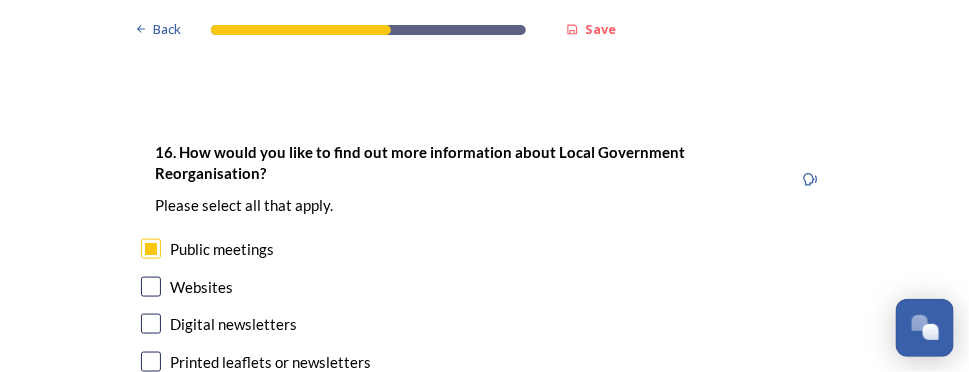 click at bounding box center (151, 324) 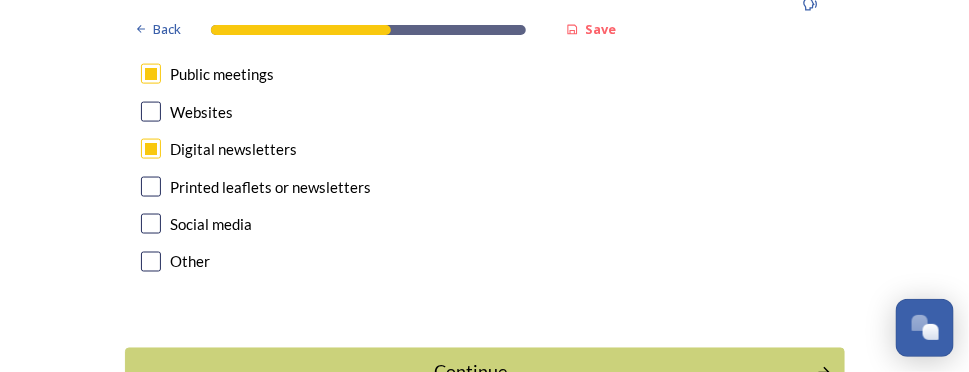 scroll, scrollTop: 6500, scrollLeft: 0, axis: vertical 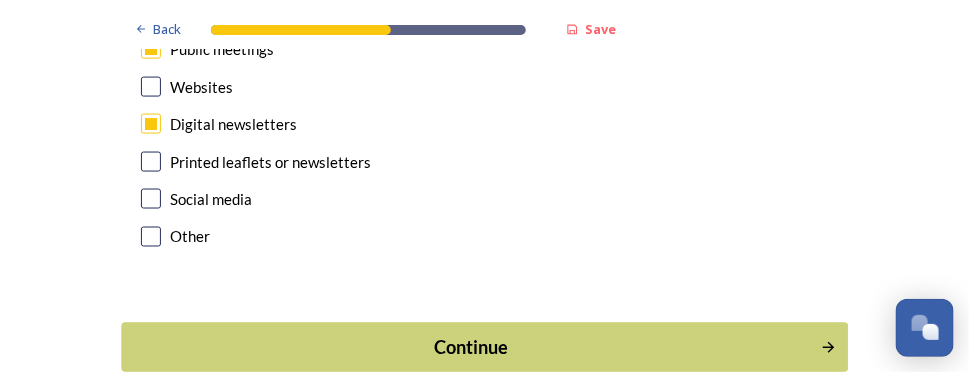 click on "Continue" at bounding box center [470, 347] 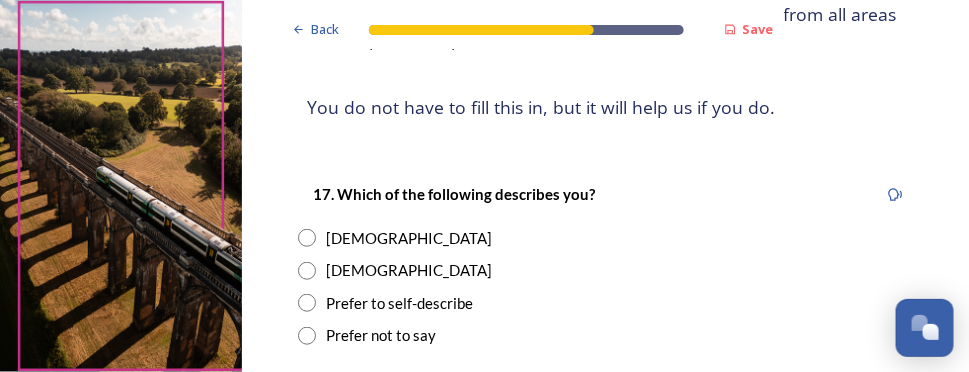 scroll, scrollTop: 300, scrollLeft: 0, axis: vertical 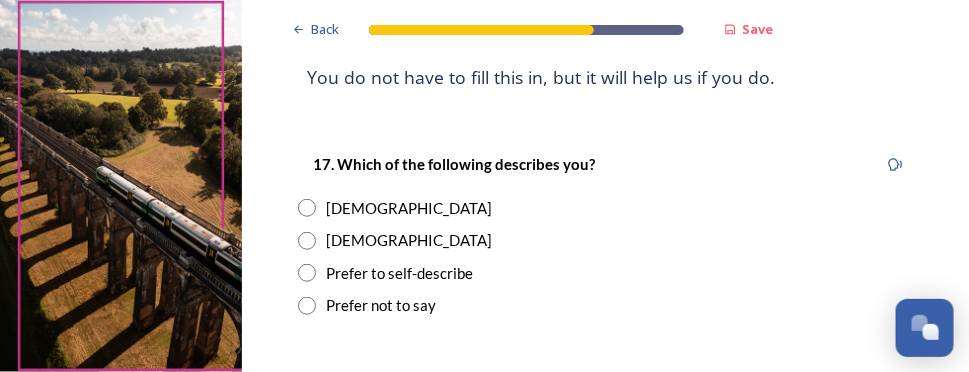 click at bounding box center [307, 208] 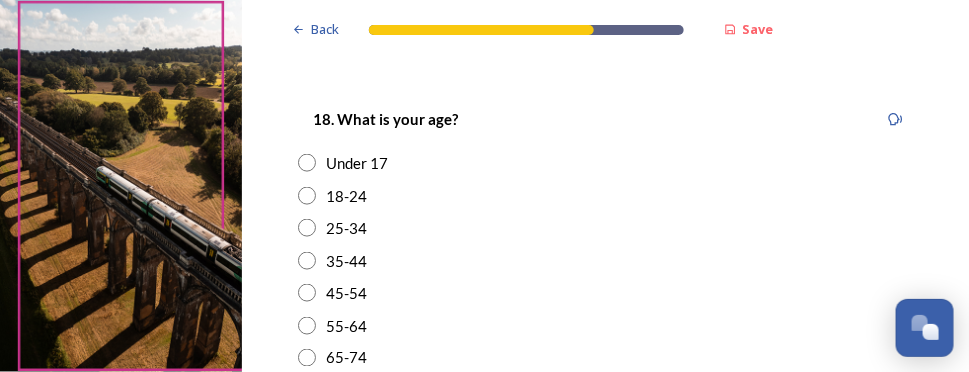 scroll, scrollTop: 700, scrollLeft: 0, axis: vertical 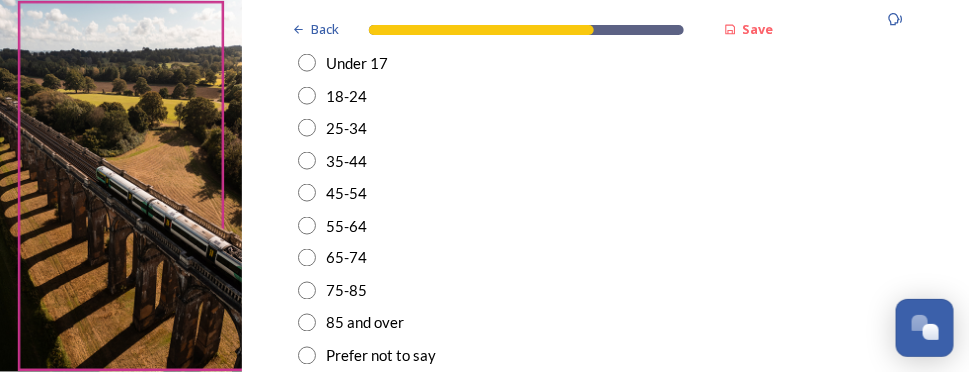 drag, startPoint x: 306, startPoint y: 290, endPoint x: 363, endPoint y: 277, distance: 58.463665 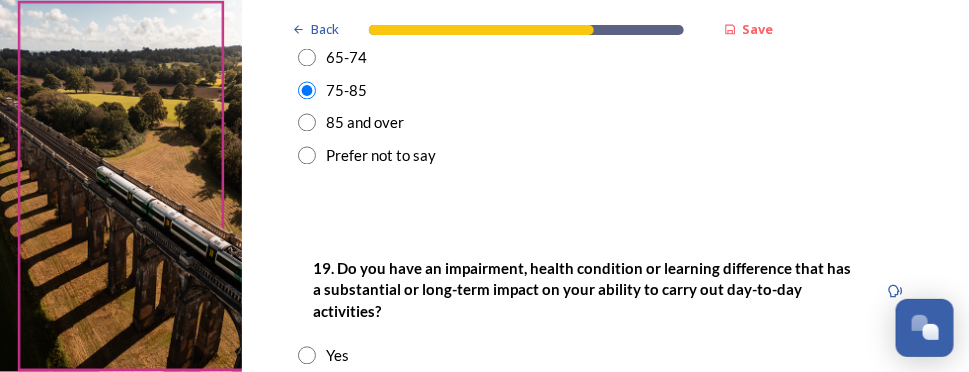 scroll, scrollTop: 1000, scrollLeft: 0, axis: vertical 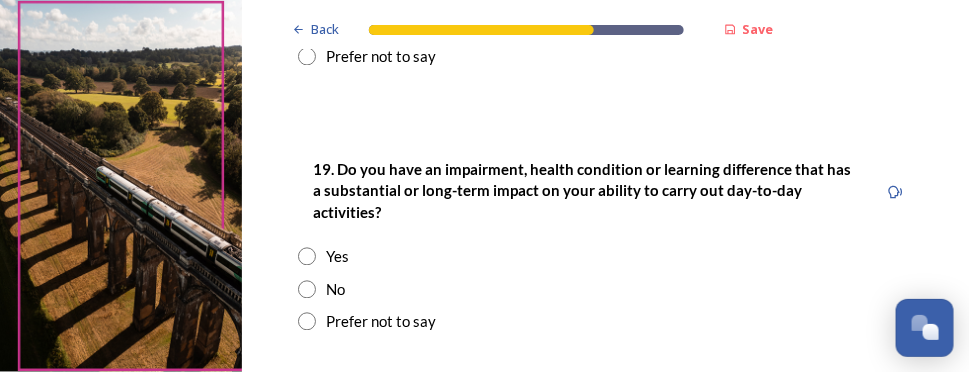drag, startPoint x: 307, startPoint y: 287, endPoint x: 342, endPoint y: 265, distance: 41.340054 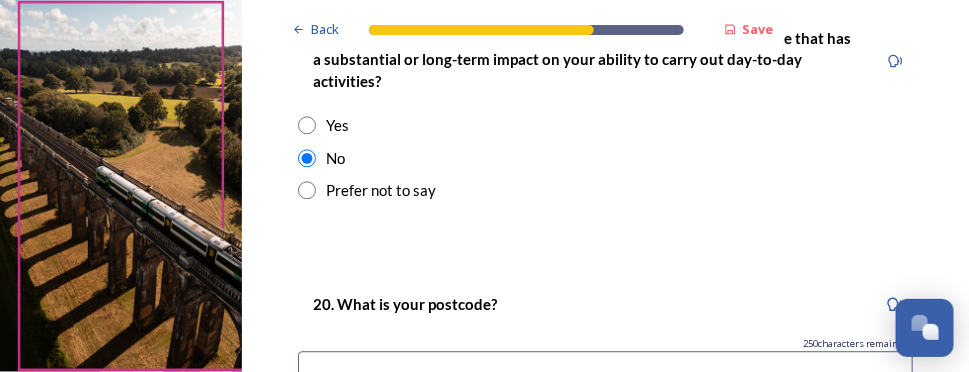 scroll, scrollTop: 1200, scrollLeft: 0, axis: vertical 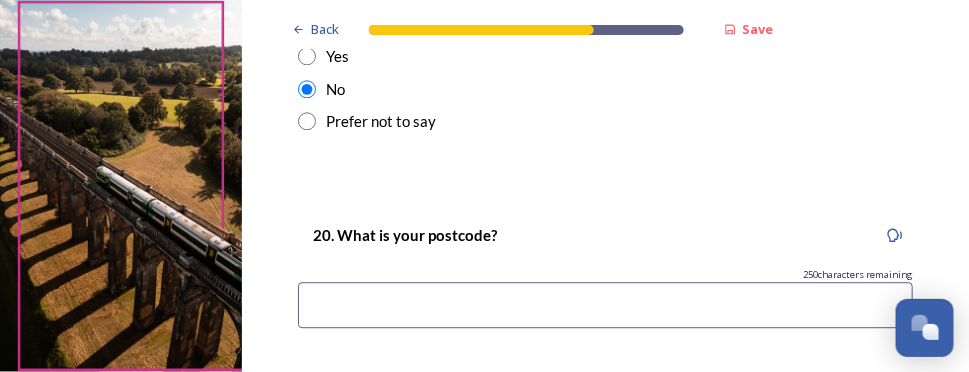 click at bounding box center [605, 305] 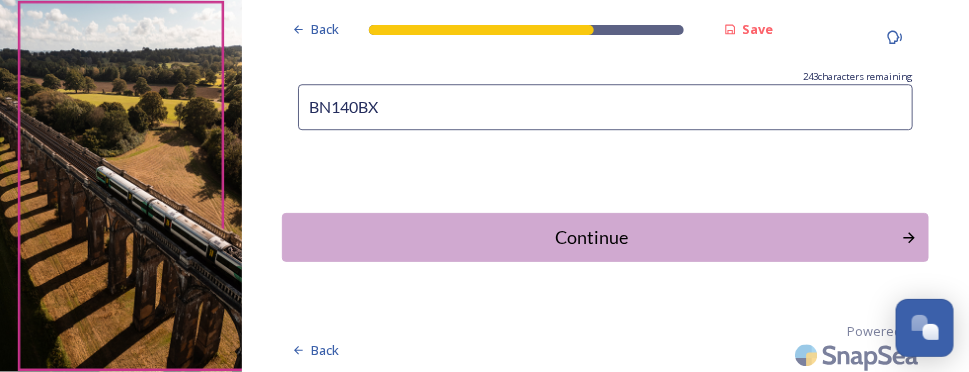 scroll, scrollTop: 1400, scrollLeft: 0, axis: vertical 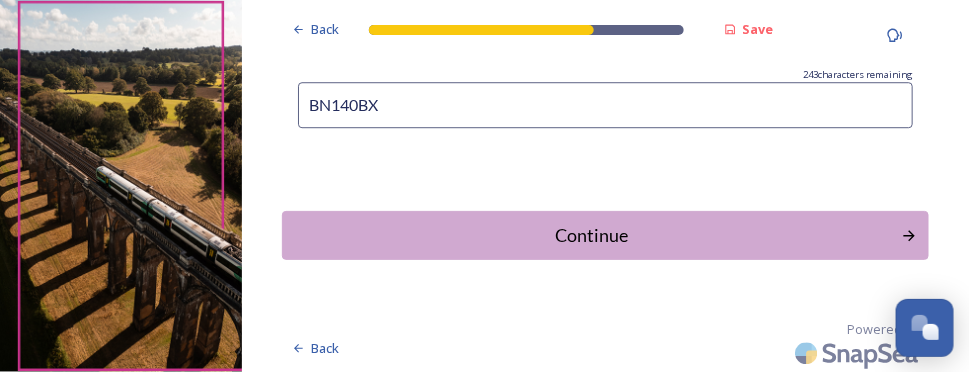 type on "BN140BX" 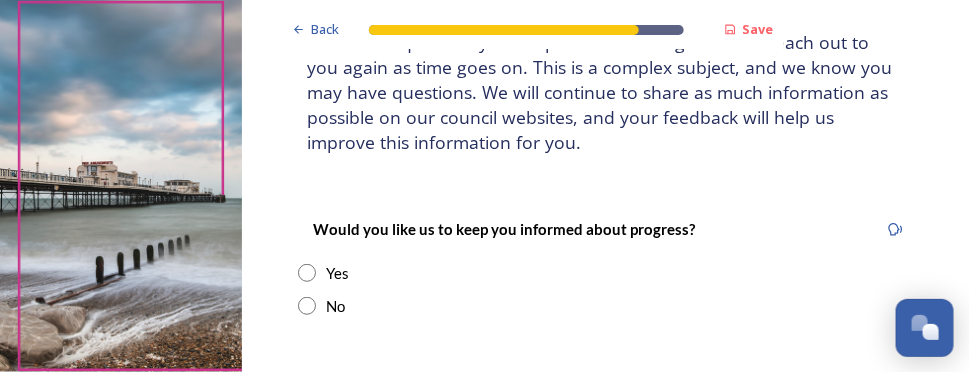 scroll, scrollTop: 200, scrollLeft: 0, axis: vertical 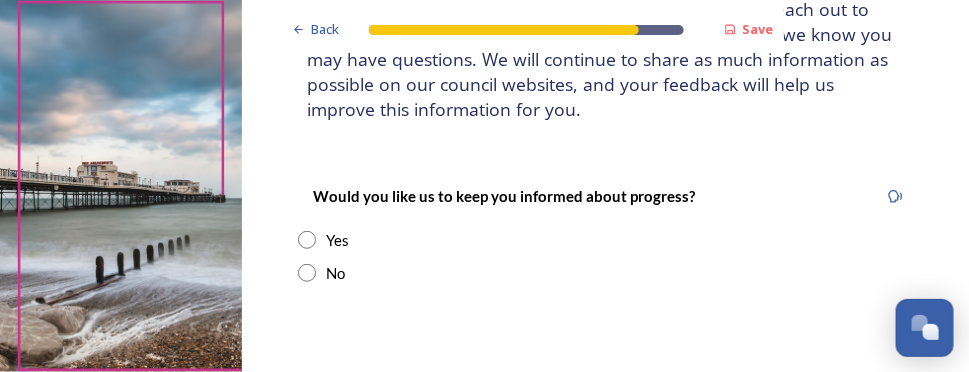 click at bounding box center [307, 240] 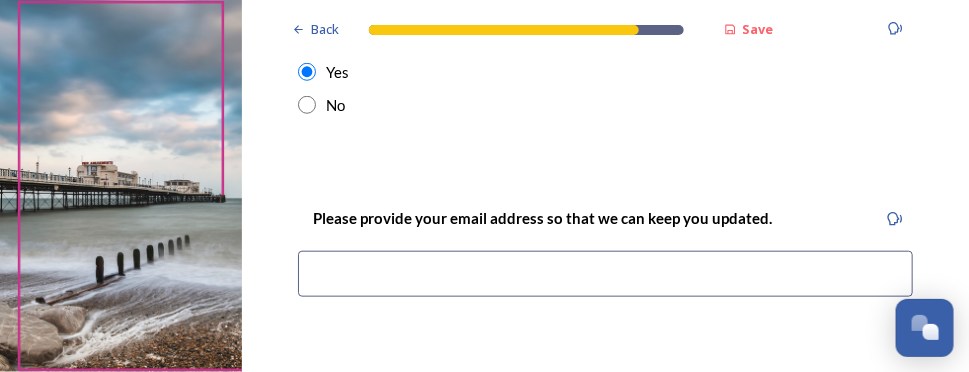 scroll, scrollTop: 400, scrollLeft: 0, axis: vertical 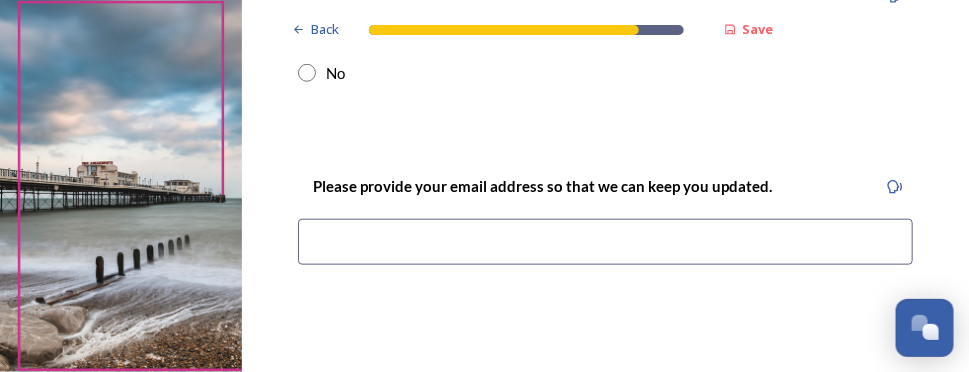 click at bounding box center [605, 242] 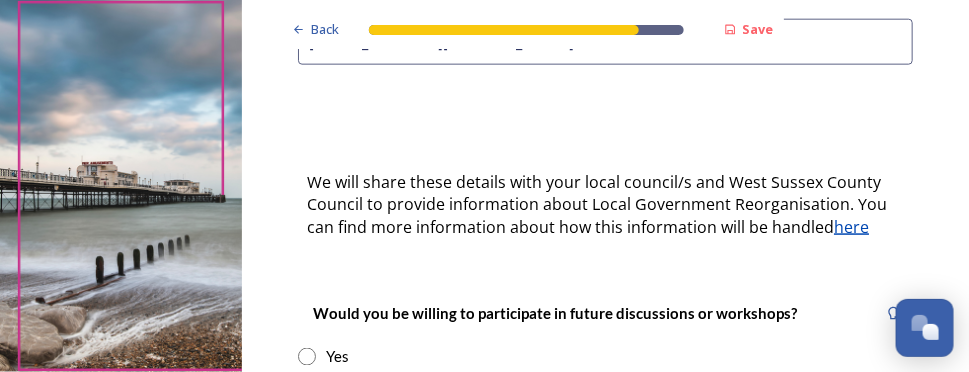 scroll, scrollTop: 700, scrollLeft: 0, axis: vertical 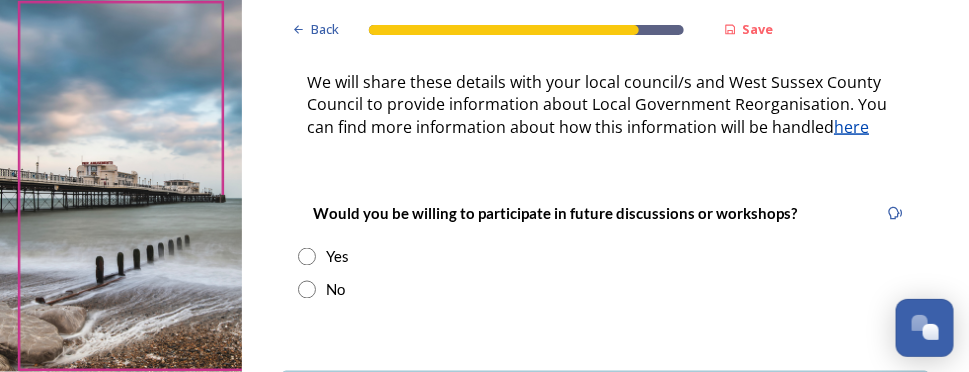 type on "winter.maggie9@gmail.com" 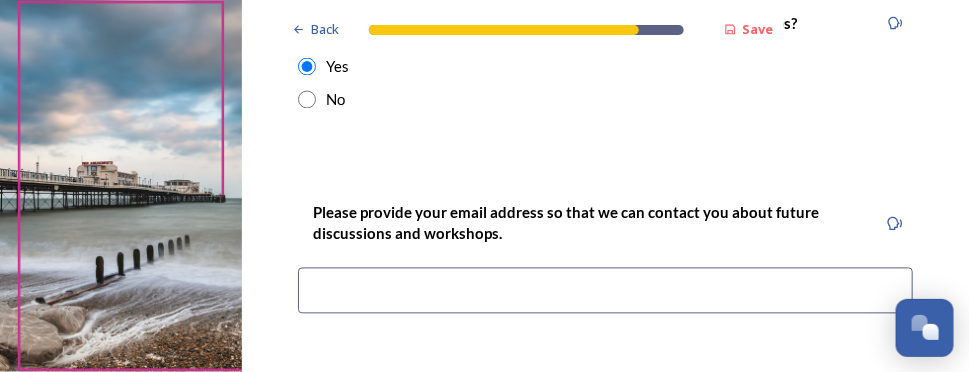 scroll, scrollTop: 900, scrollLeft: 0, axis: vertical 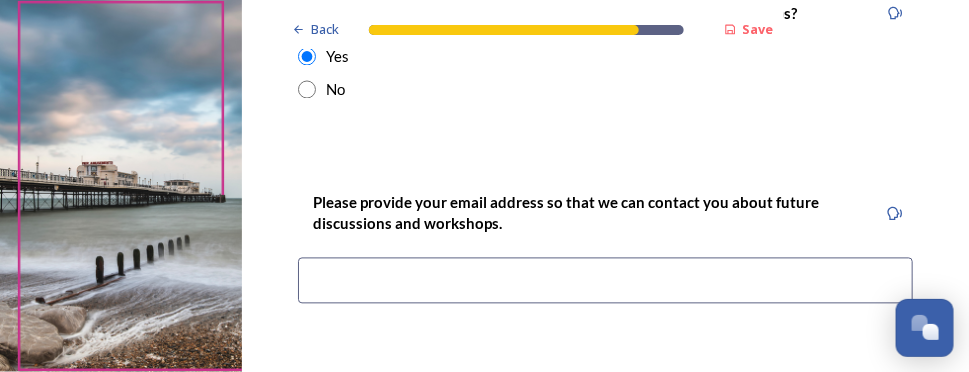click at bounding box center (605, 281) 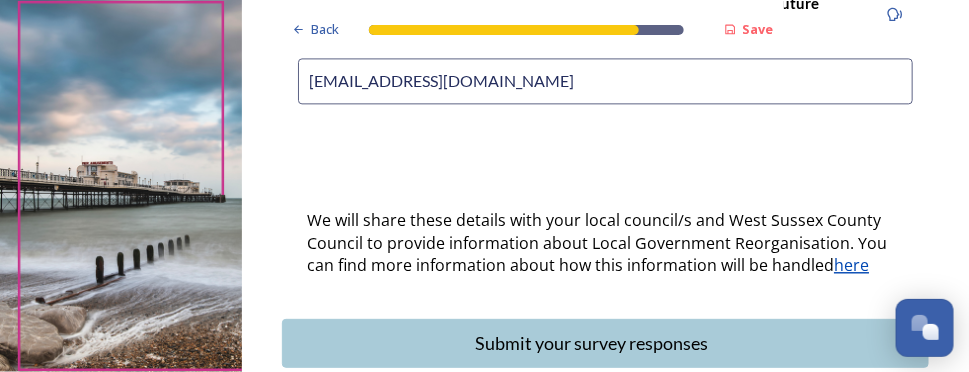 scroll, scrollTop: 1200, scrollLeft: 0, axis: vertical 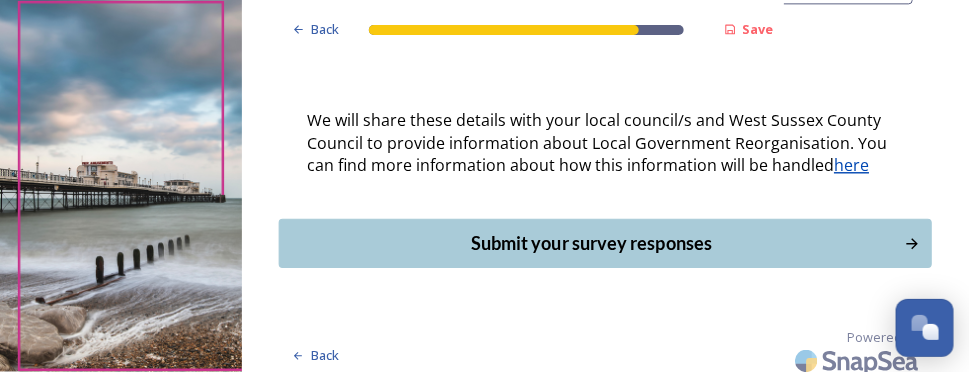 type on "winter.maggie9@gmail.com" 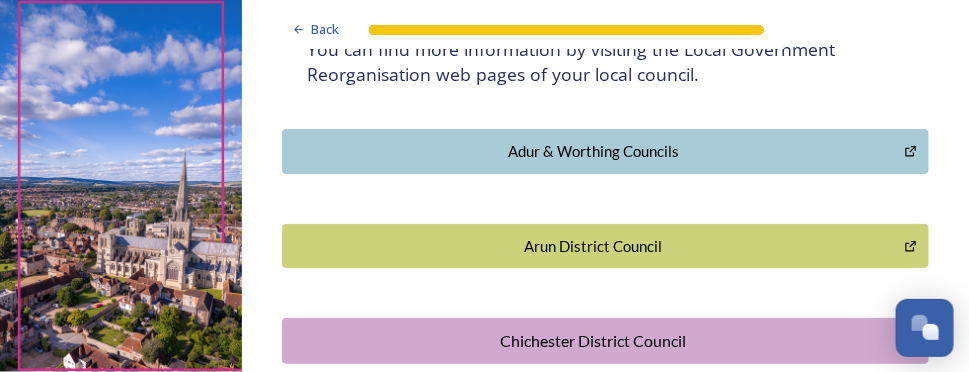 scroll, scrollTop: 400, scrollLeft: 0, axis: vertical 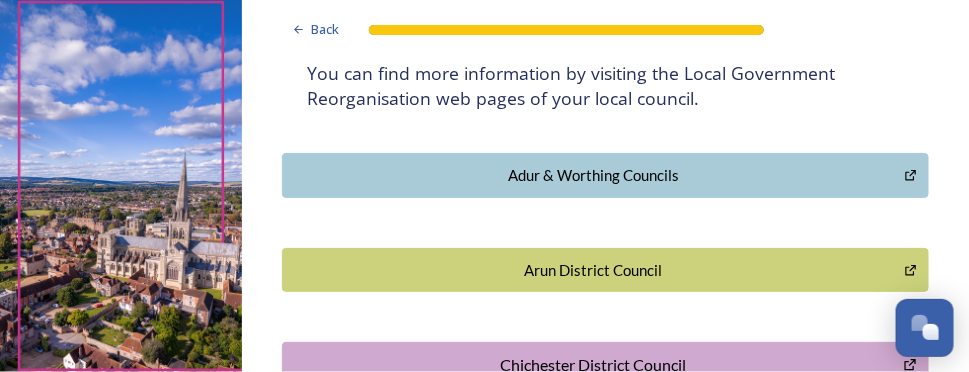 click on "Adur & Worthing Councils" at bounding box center (593, 175) 